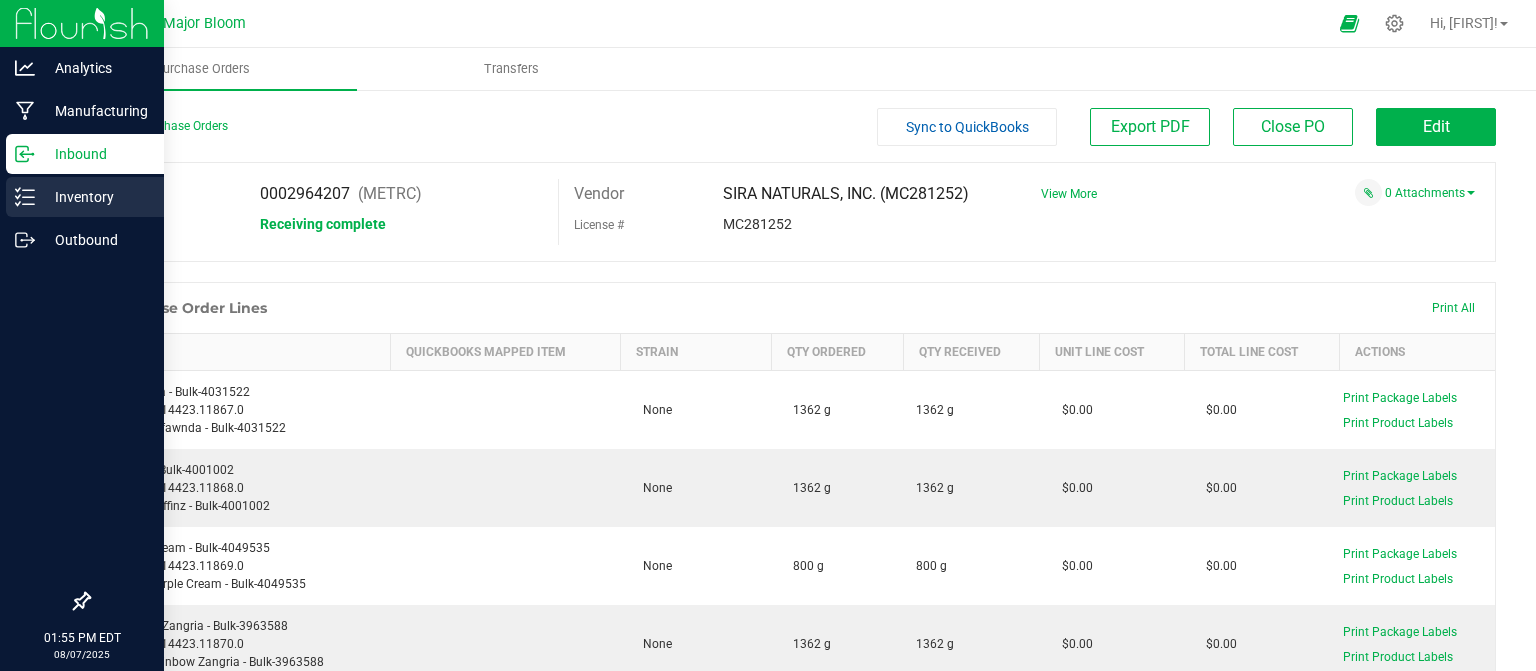 scroll, scrollTop: 0, scrollLeft: 0, axis: both 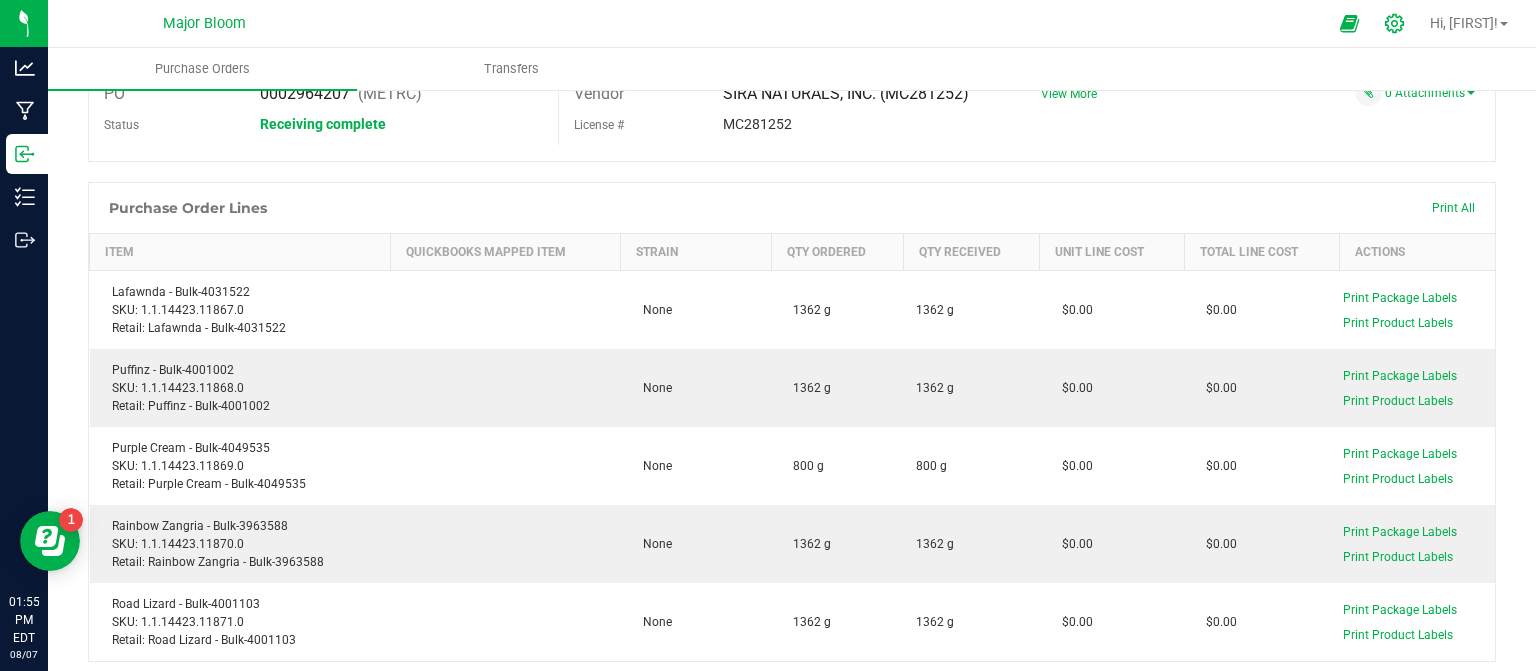 click at bounding box center [1395, 23] 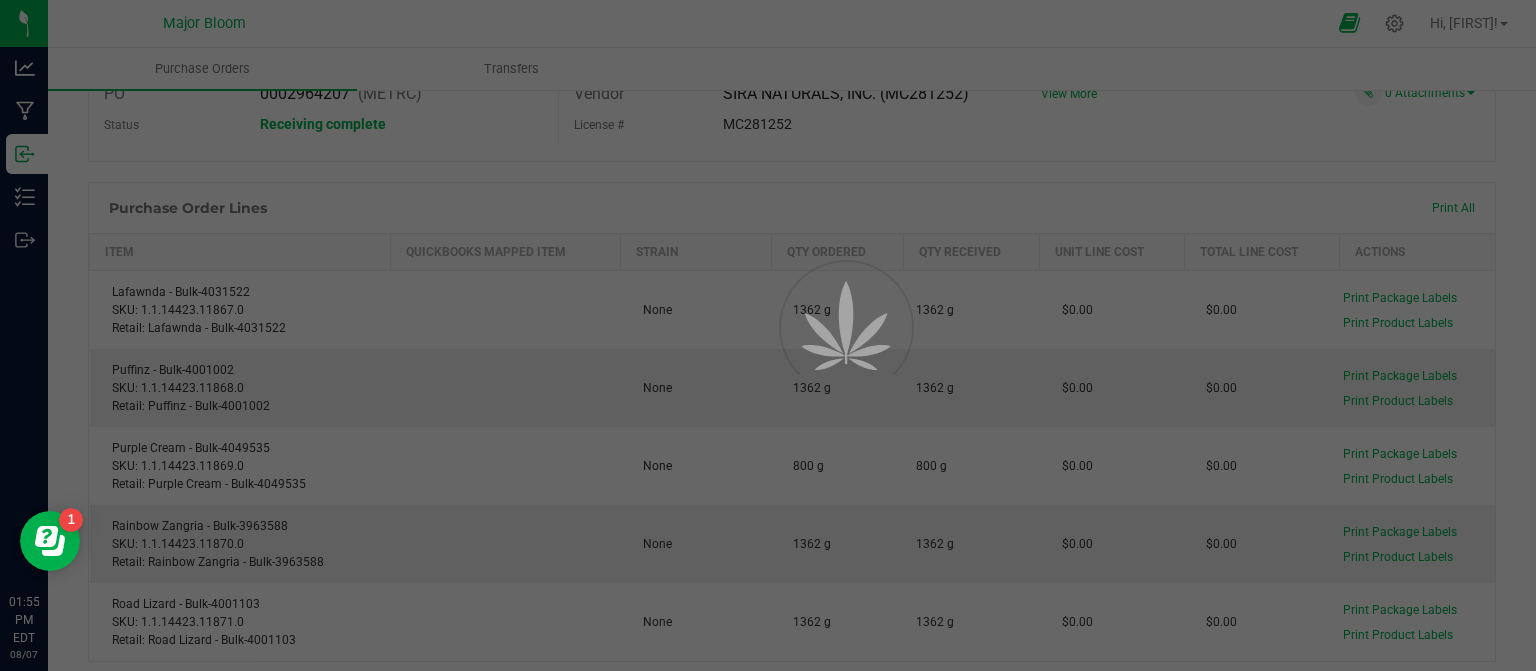 scroll, scrollTop: 0, scrollLeft: 0, axis: both 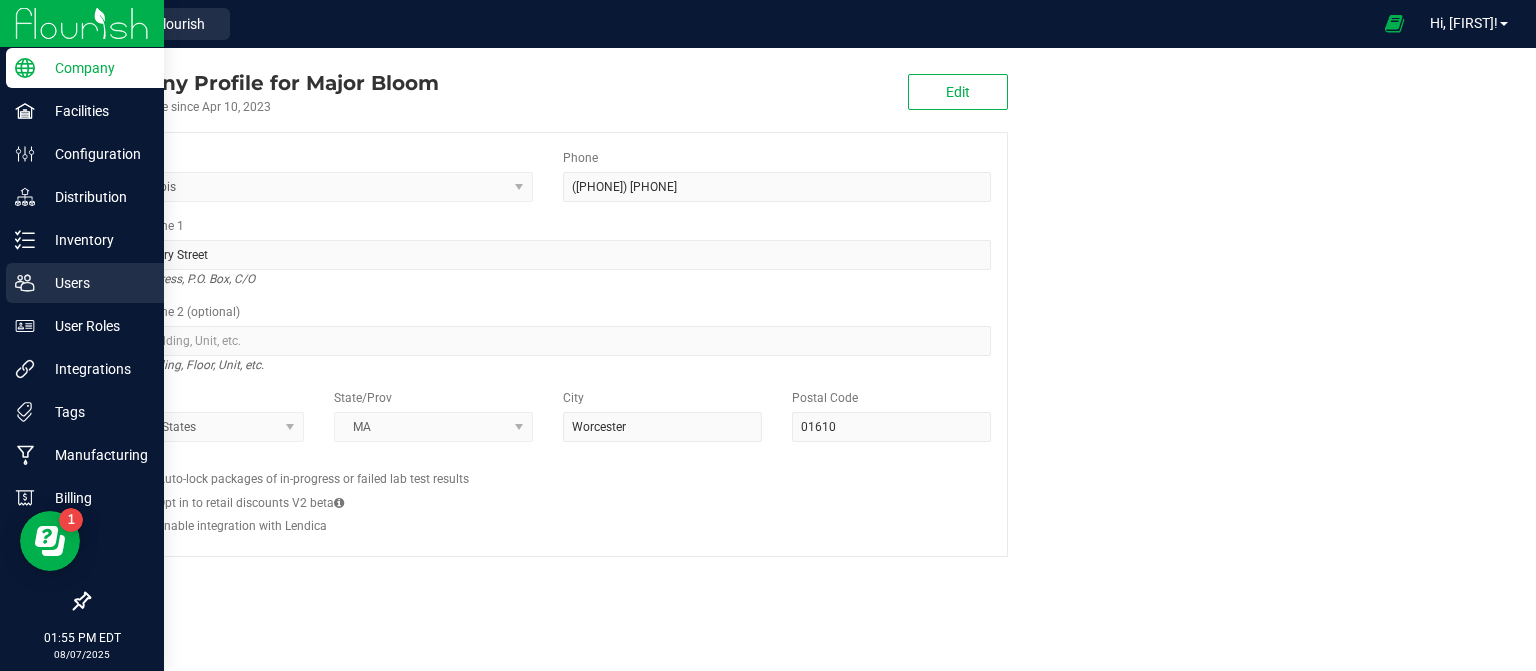 click on "Users" at bounding box center (95, 283) 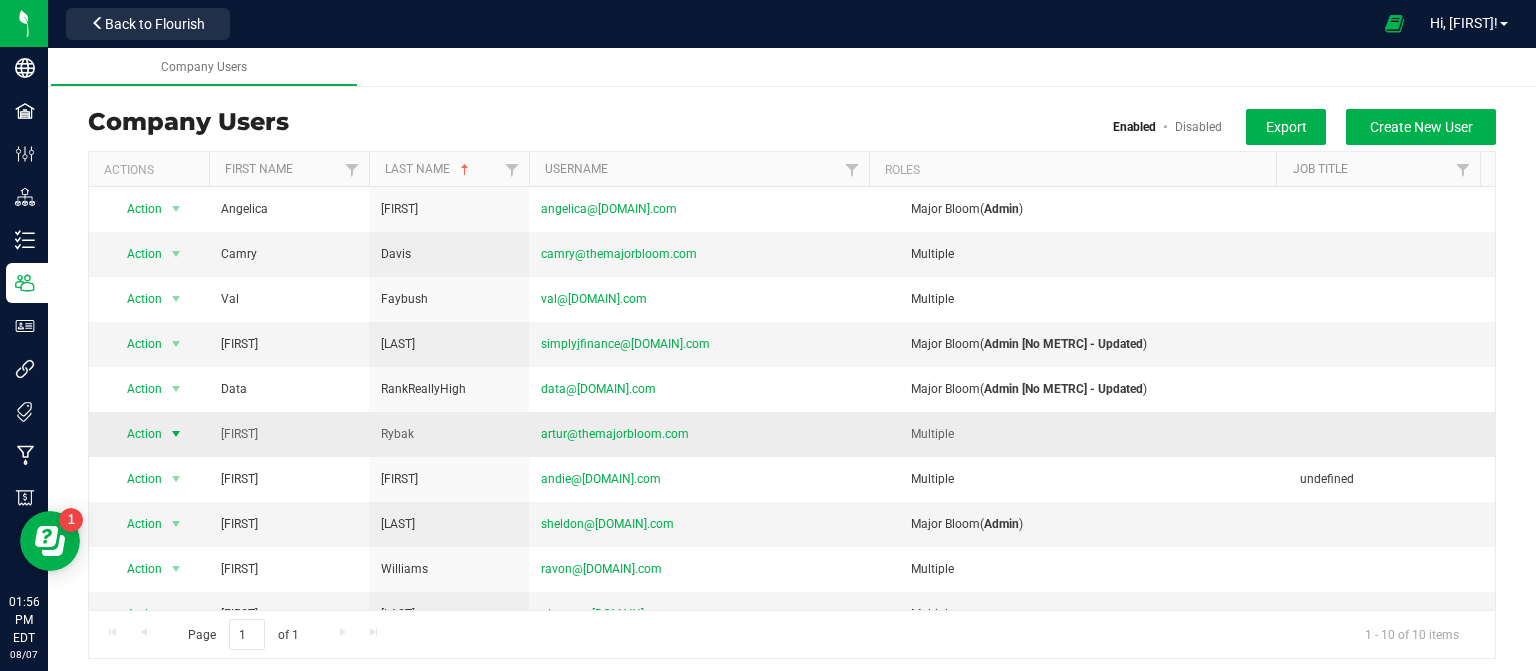 click at bounding box center (176, 434) 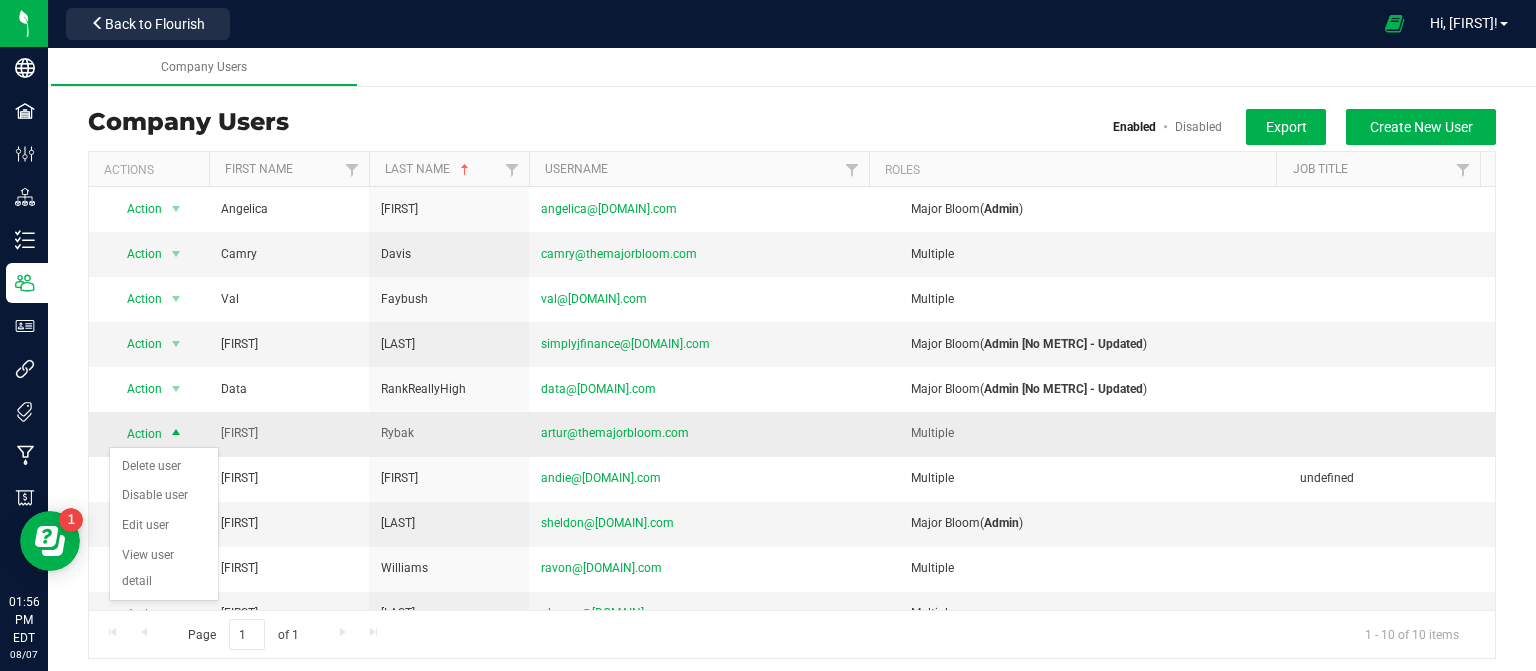 click on "[FIRST]" at bounding box center (289, 434) 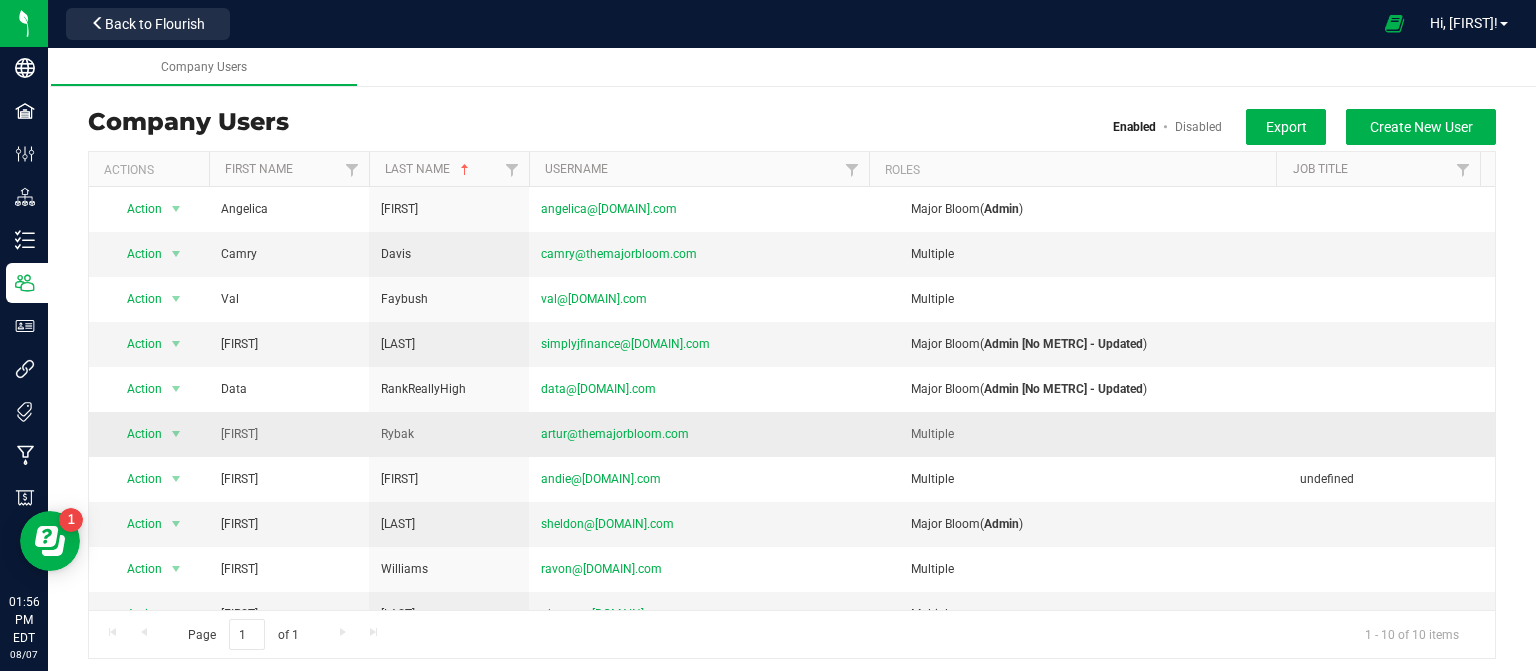 click on "[FIRST]" at bounding box center (289, 434) 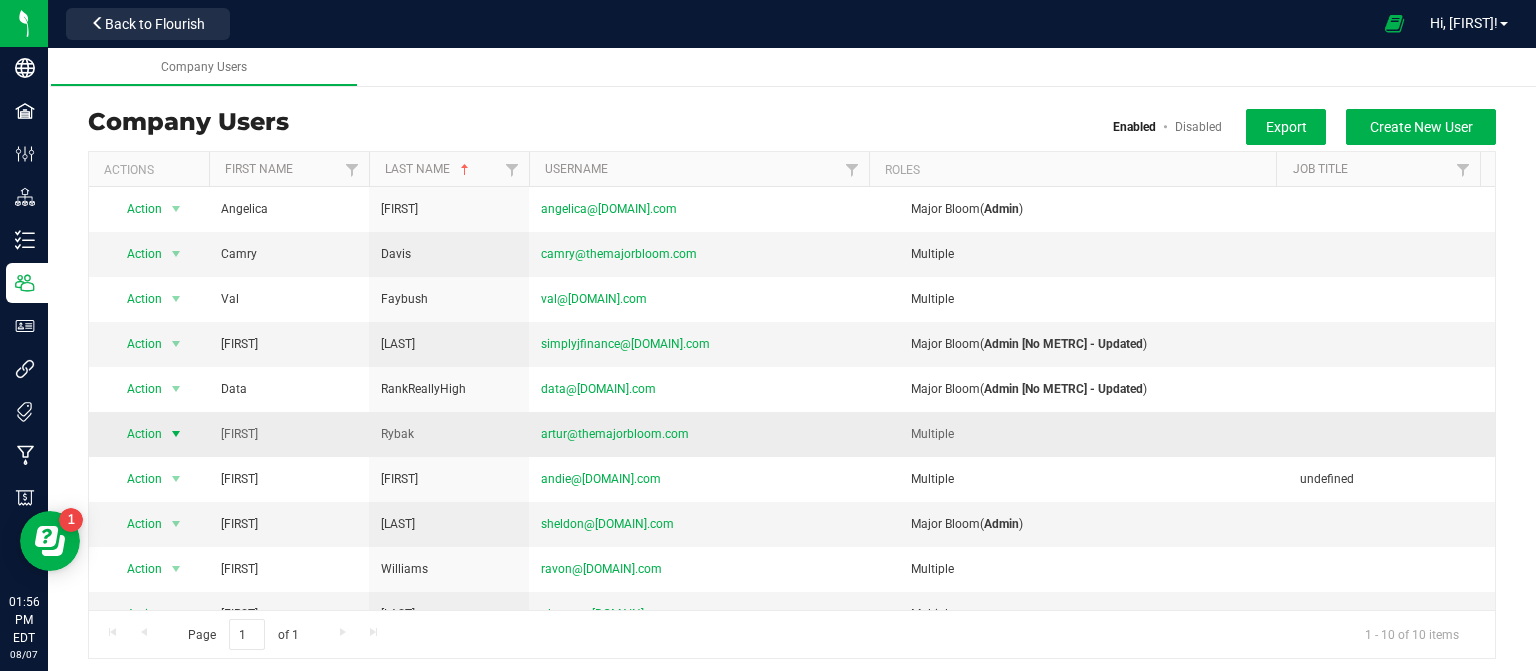 click at bounding box center (176, 434) 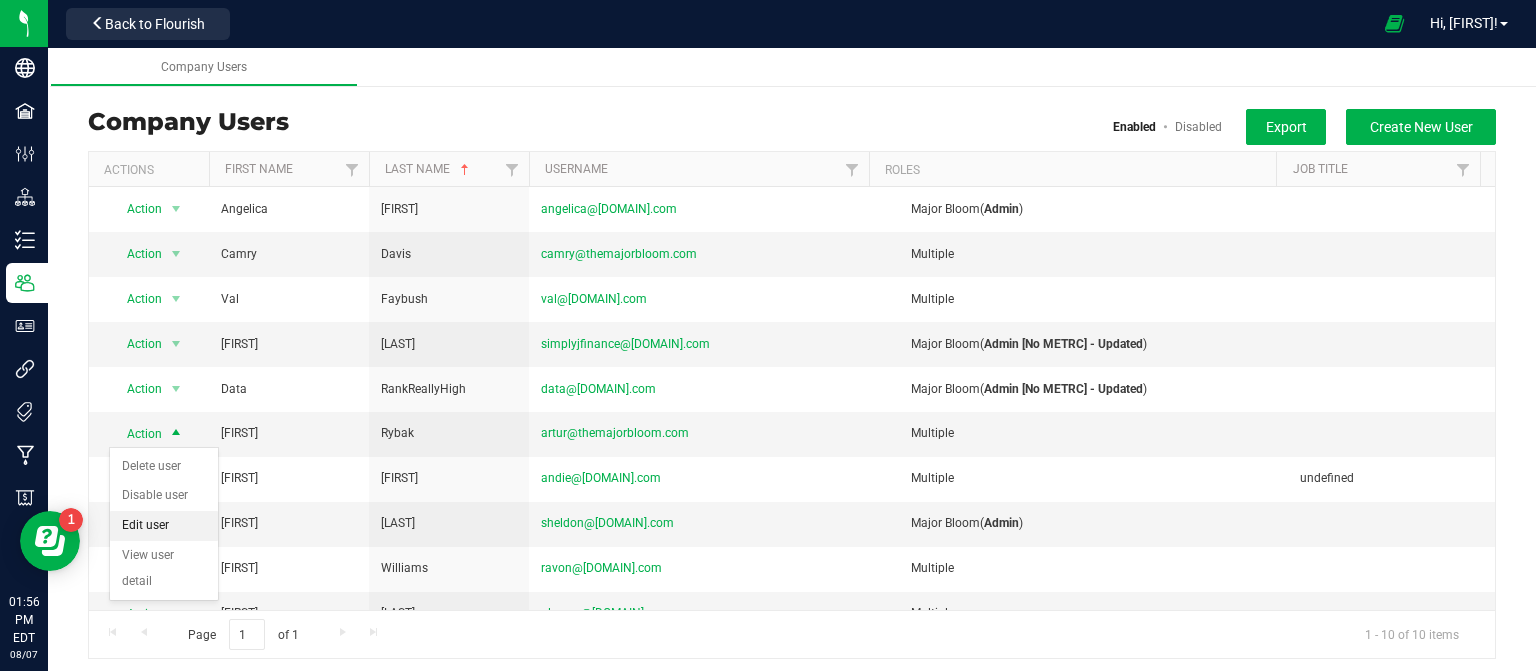 click on "Edit user" at bounding box center [164, 526] 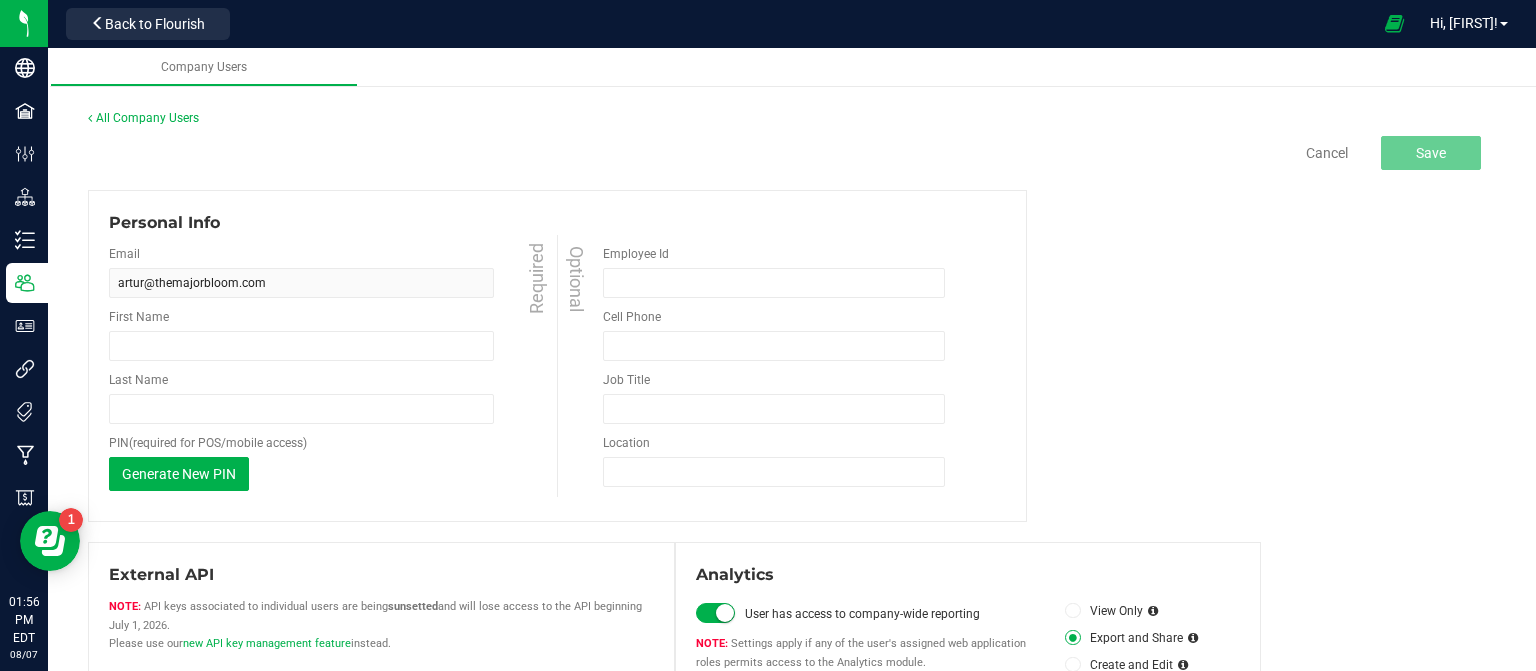 type on "[FIRST]" 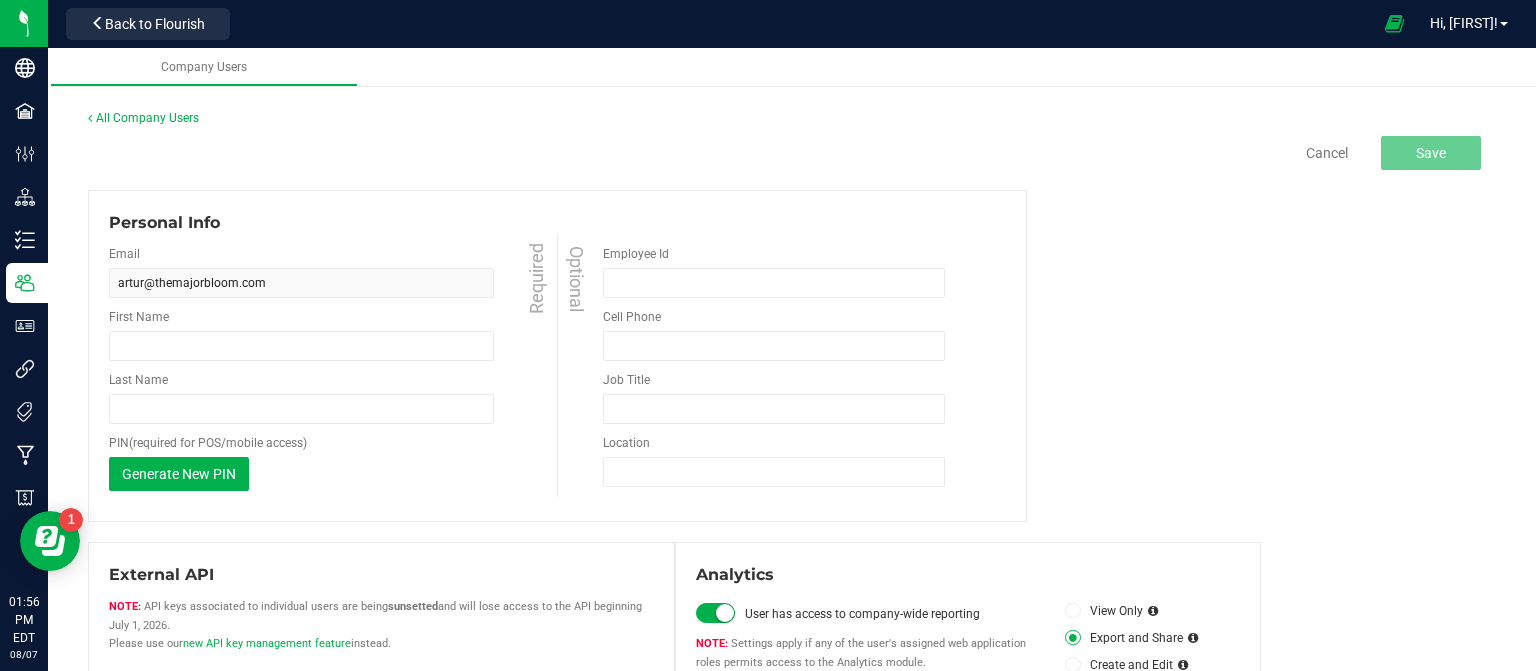 type on "Rybak" 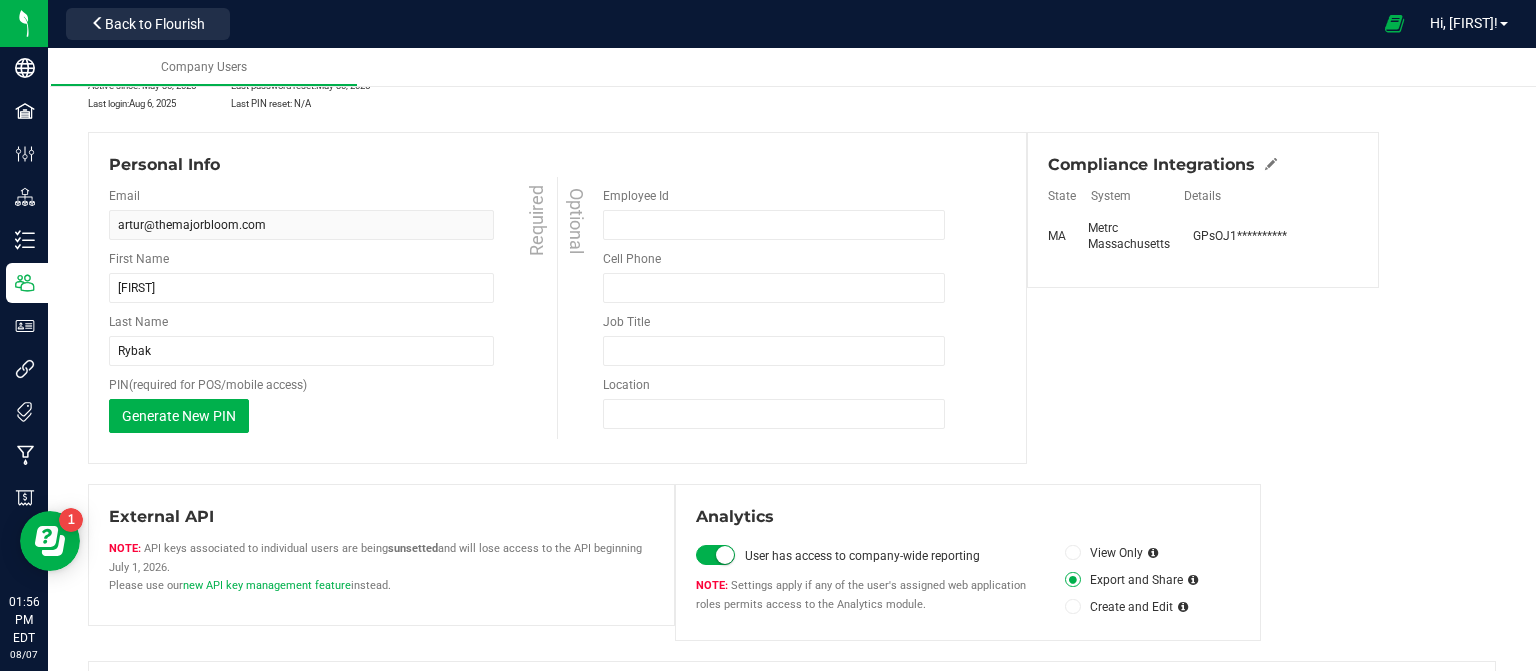 scroll, scrollTop: 0, scrollLeft: 0, axis: both 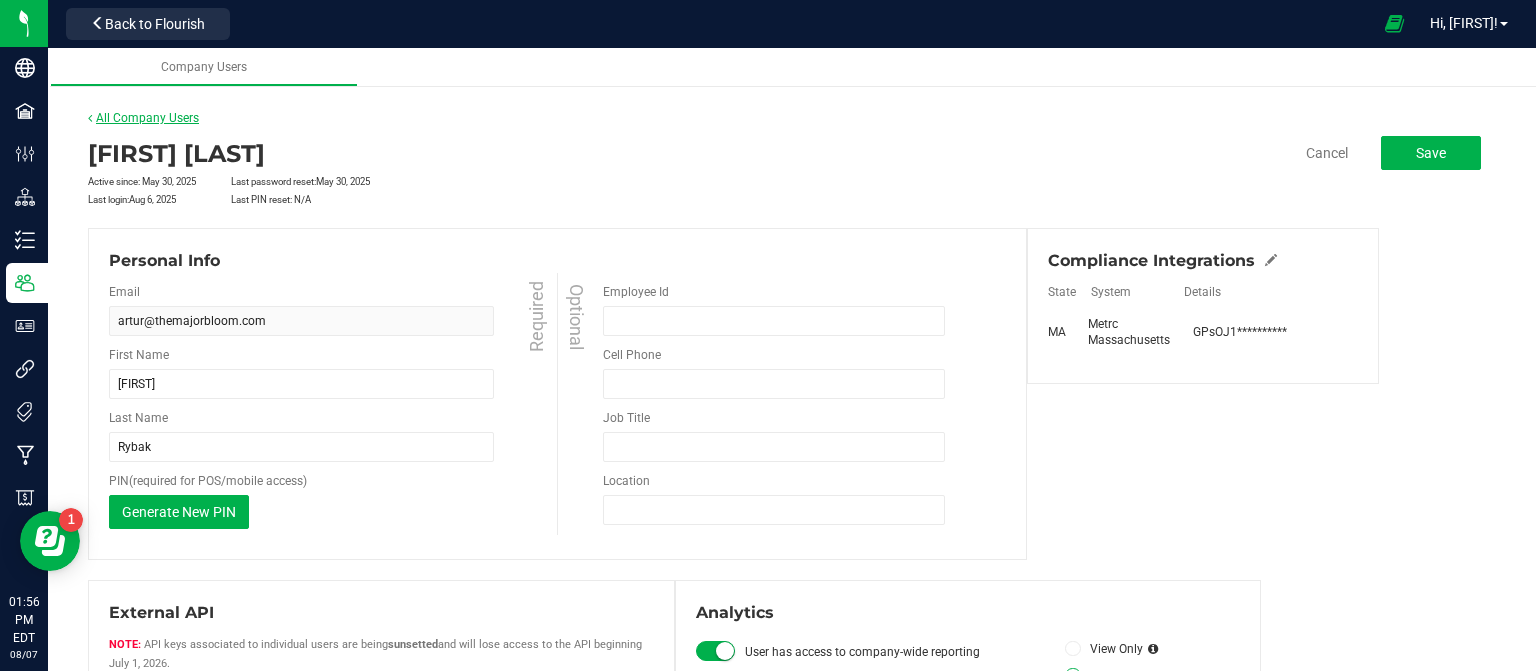 click on "All Company Users" at bounding box center [143, 118] 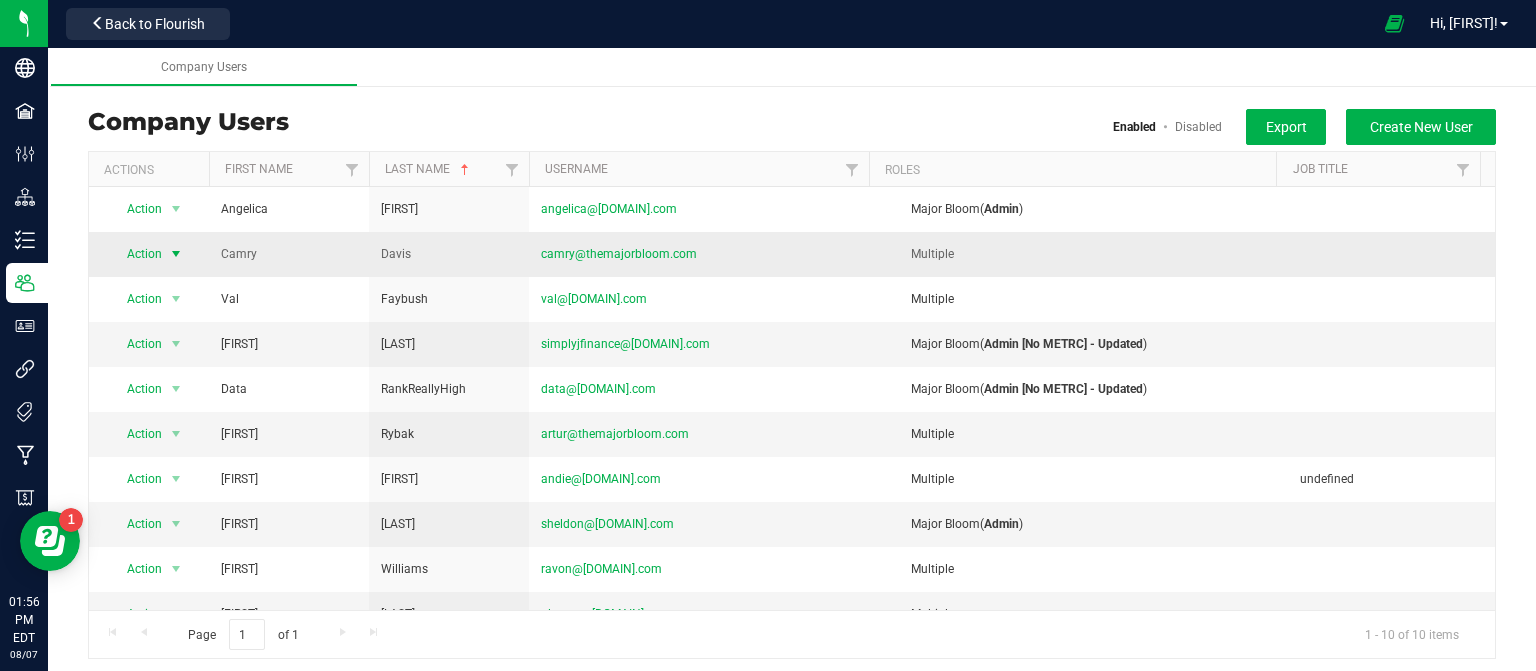 click at bounding box center (176, 254) 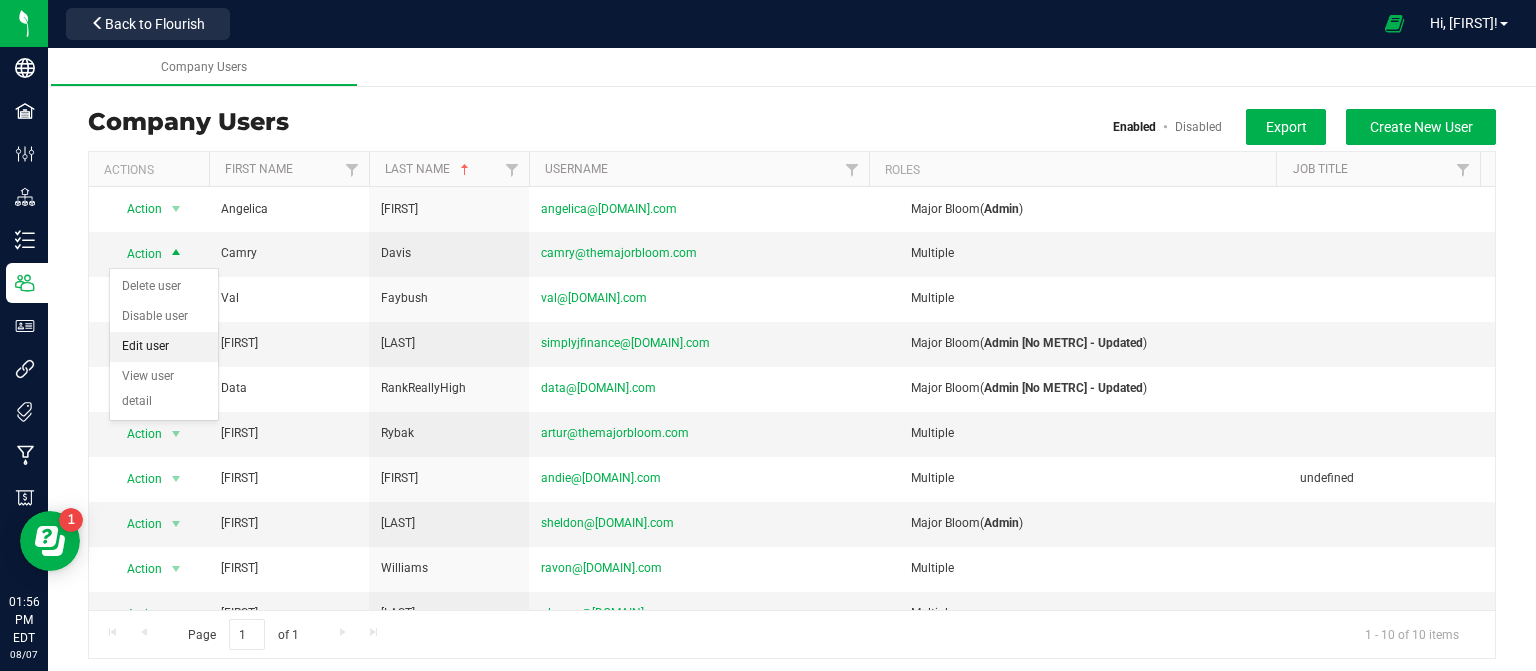 click on "Edit user" at bounding box center [164, 347] 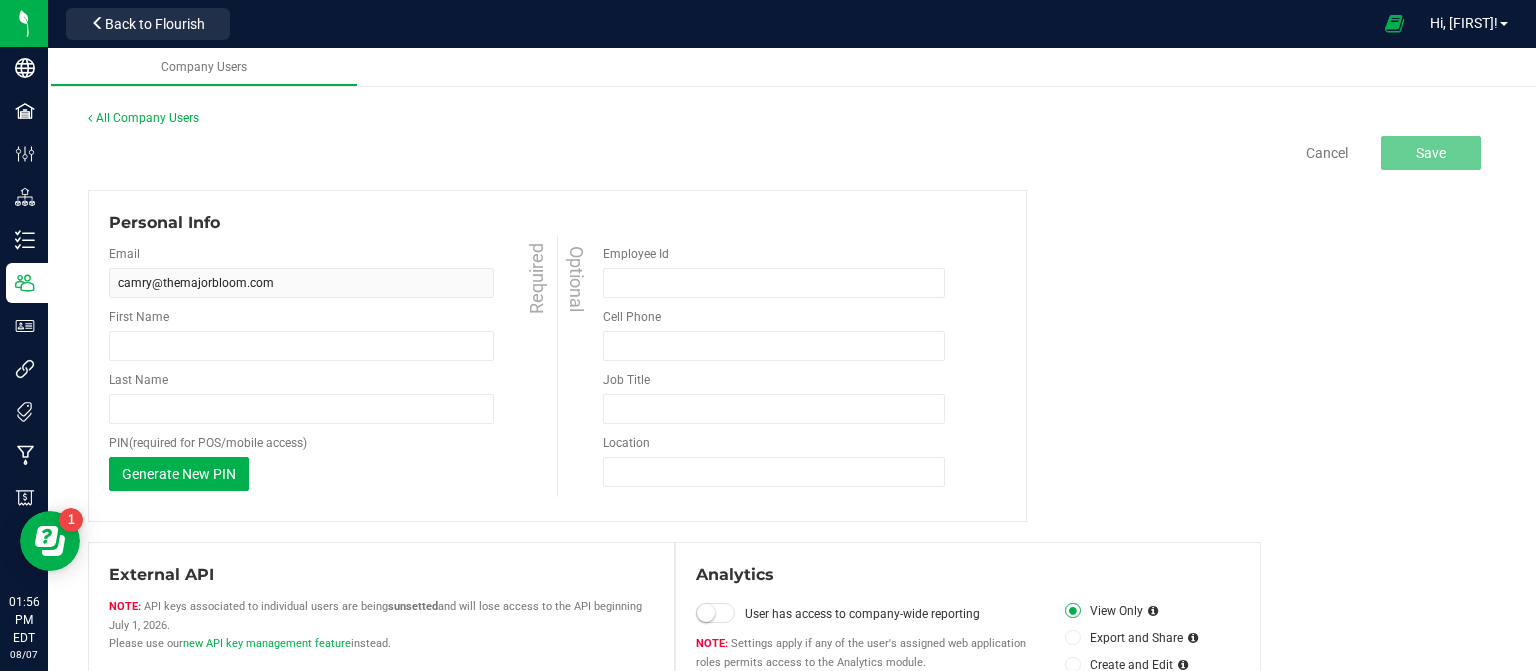 type on "Camry" 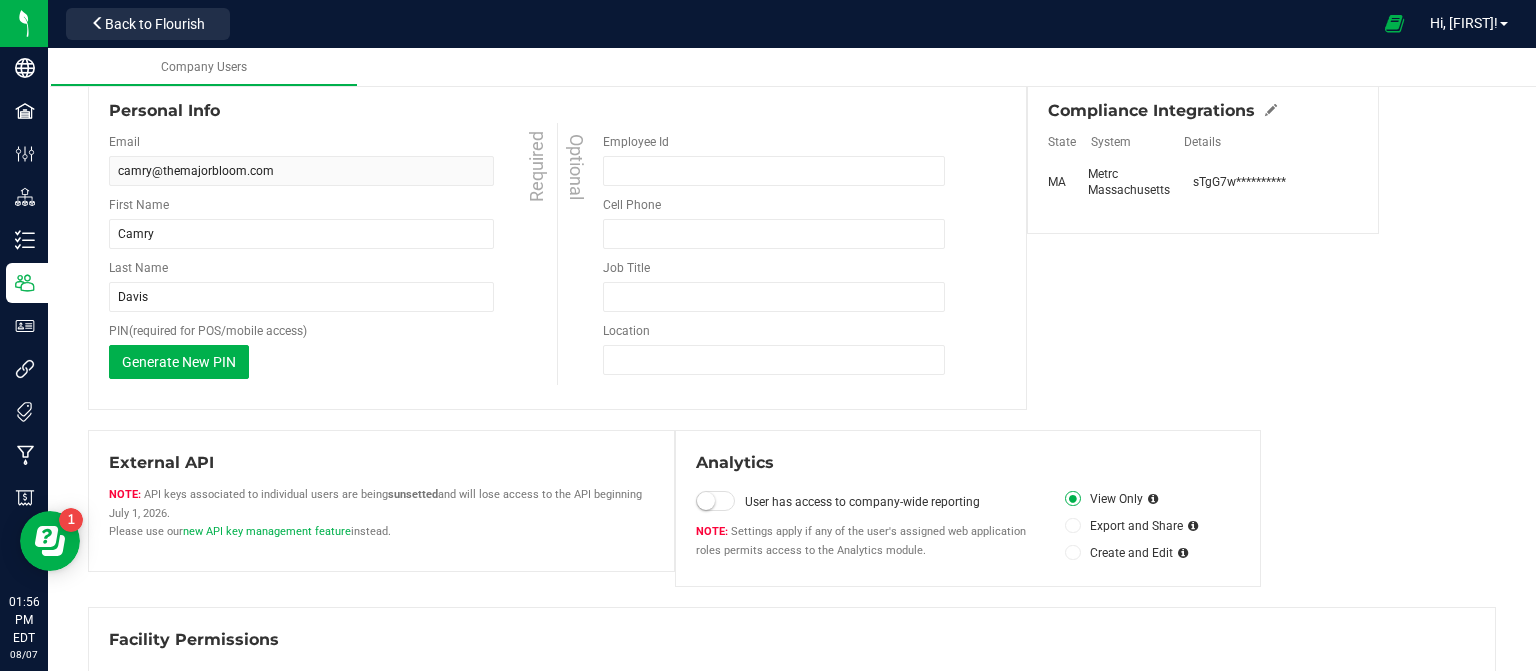 scroll, scrollTop: 200, scrollLeft: 0, axis: vertical 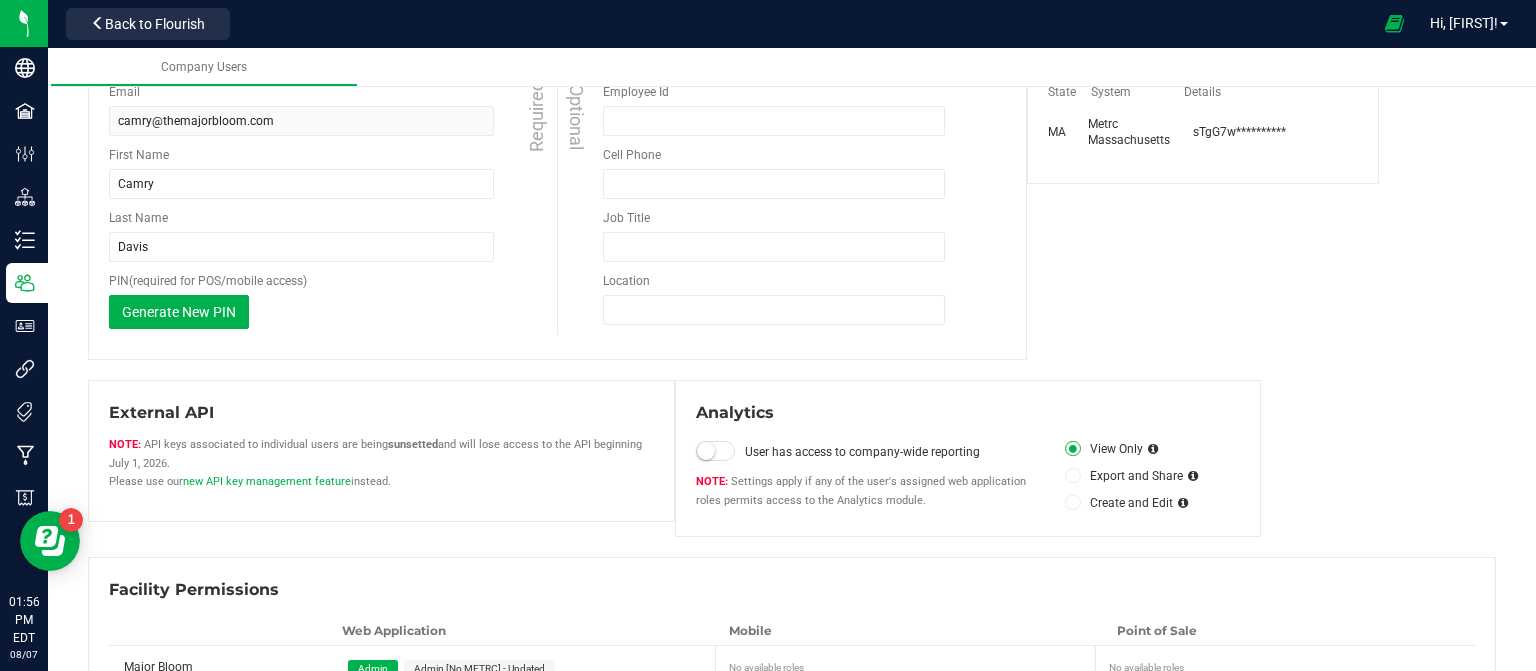 click at bounding box center (716, 451) 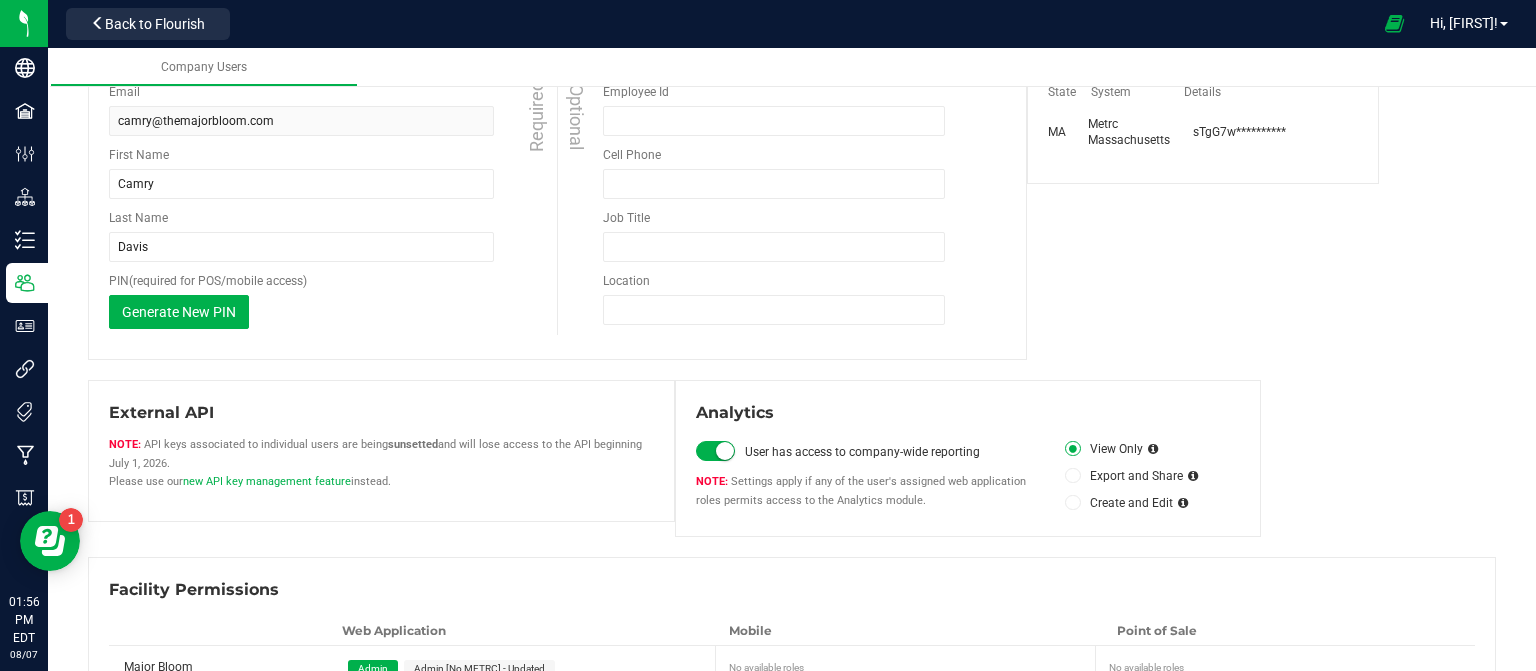 click at bounding box center (1072, 475) 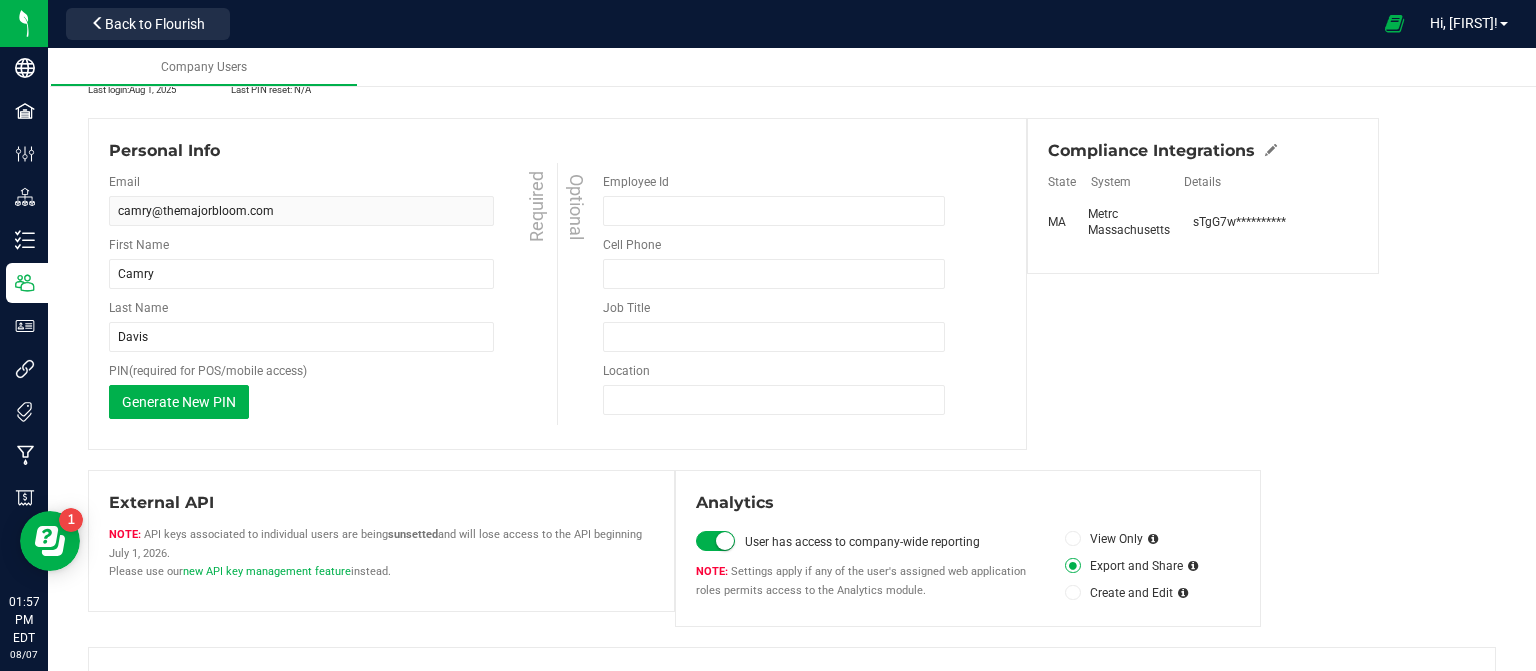 scroll, scrollTop: 0, scrollLeft: 0, axis: both 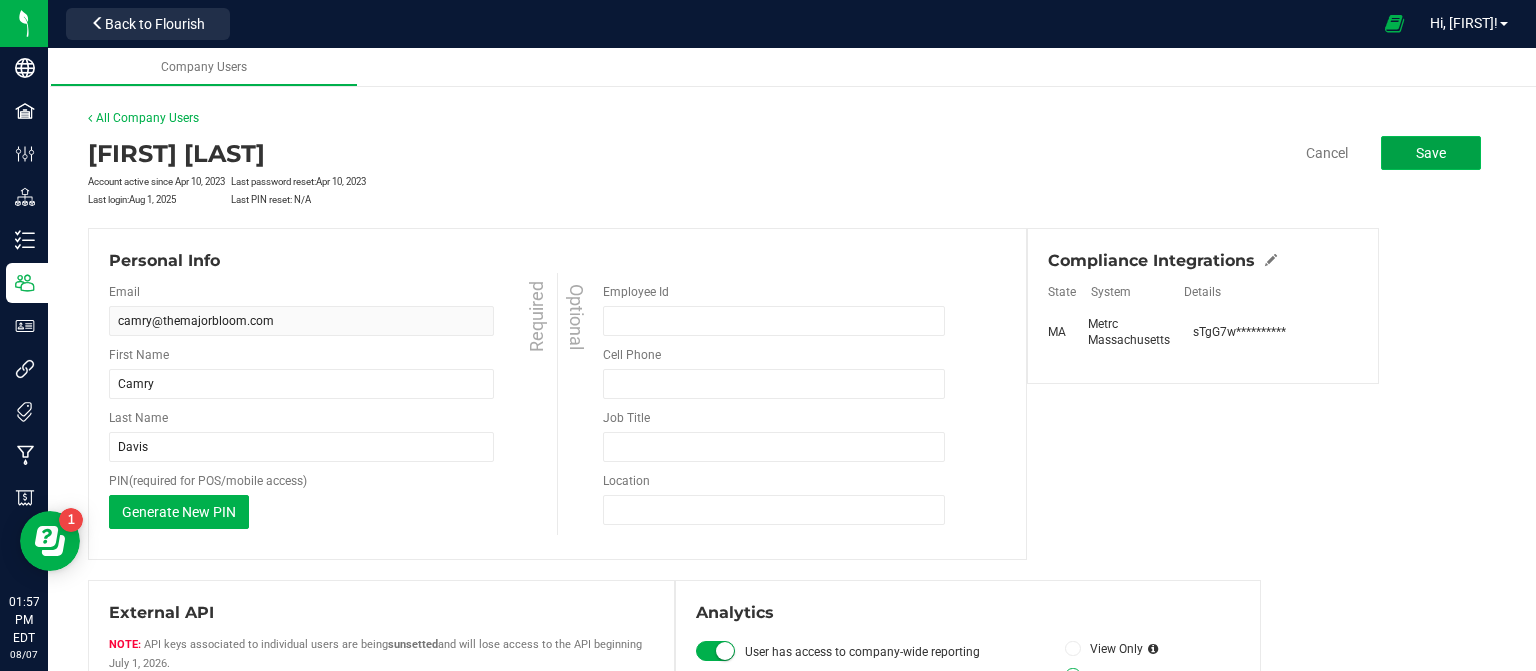 click on "Save" 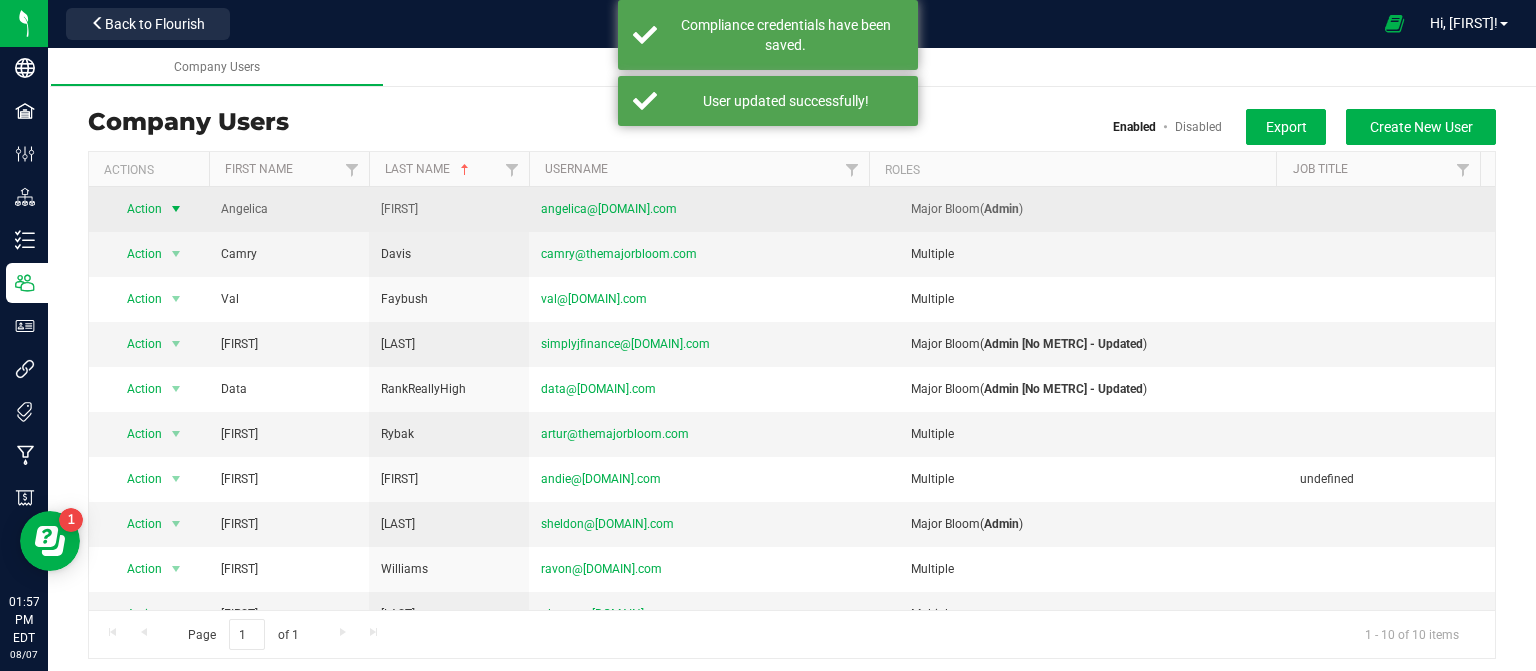 click at bounding box center [176, 209] 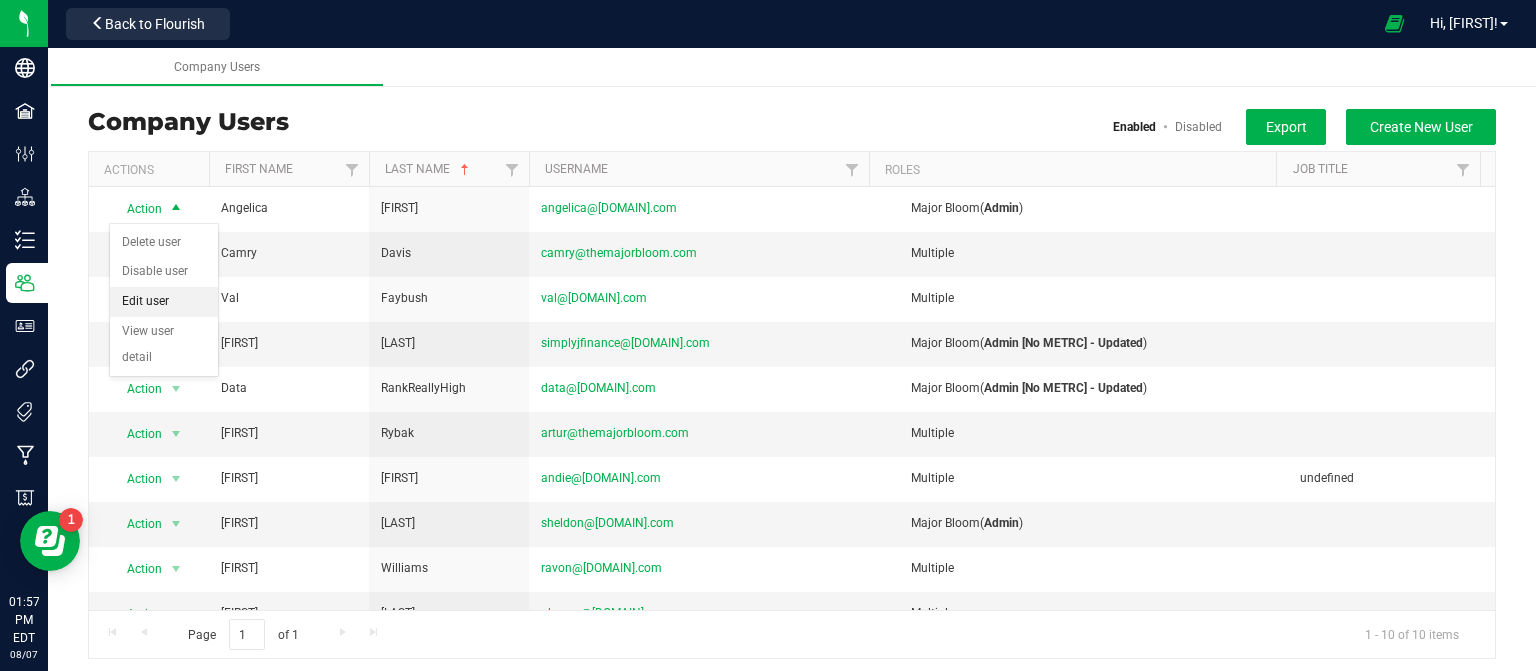 click on "Edit user" at bounding box center (164, 302) 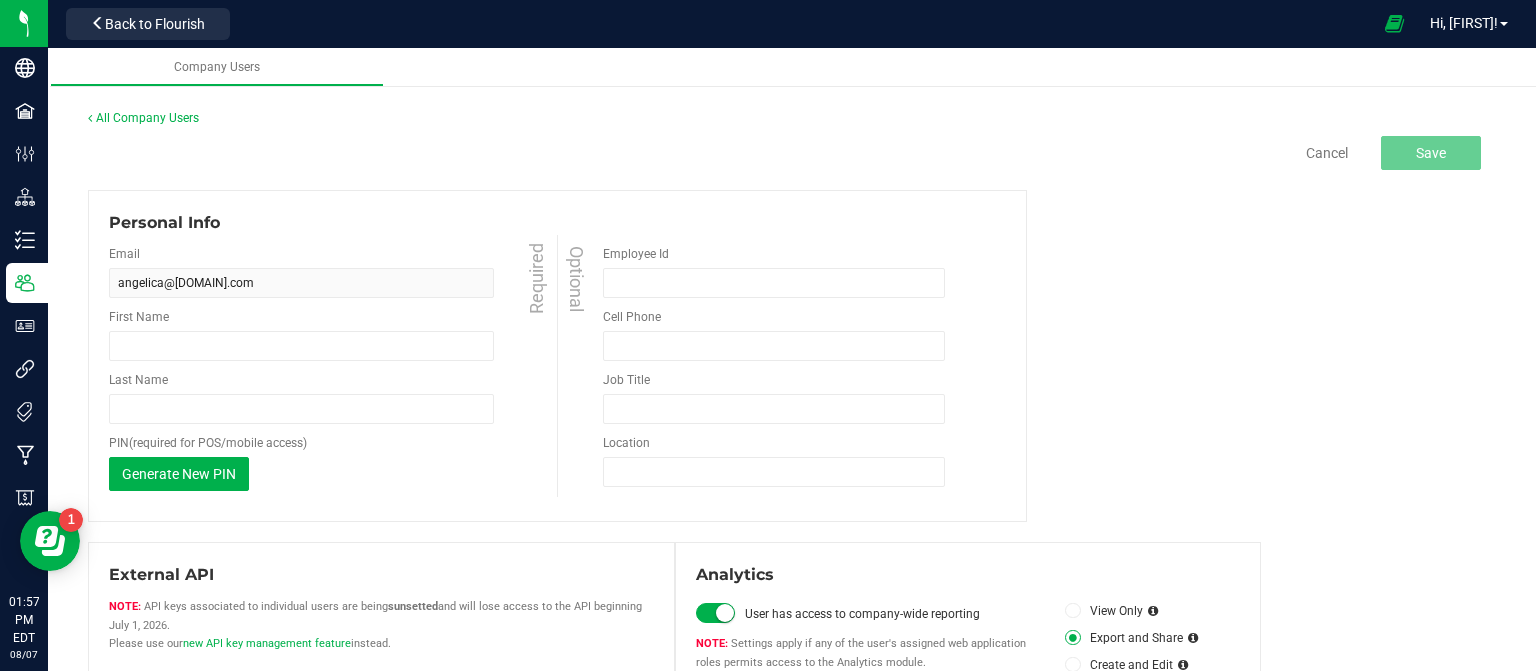 type on "Angelica" 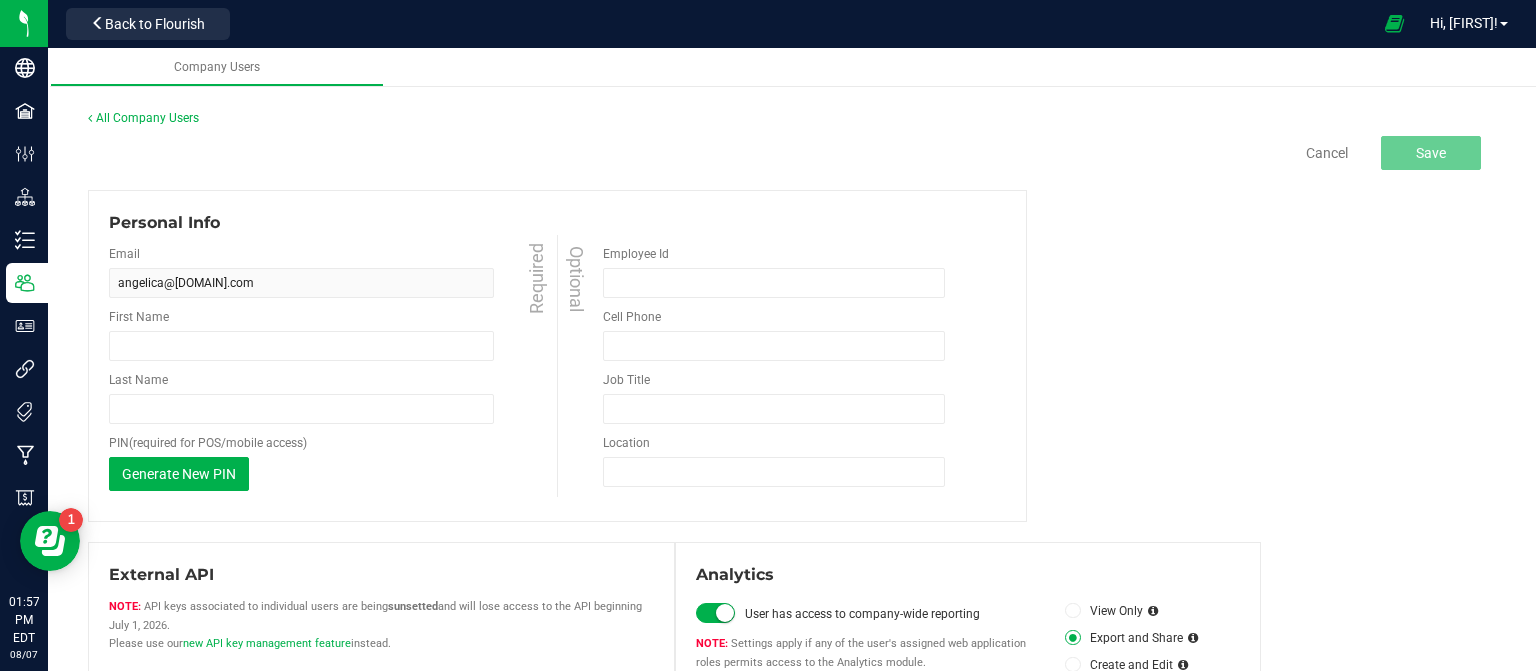 type on "[FIRST]" 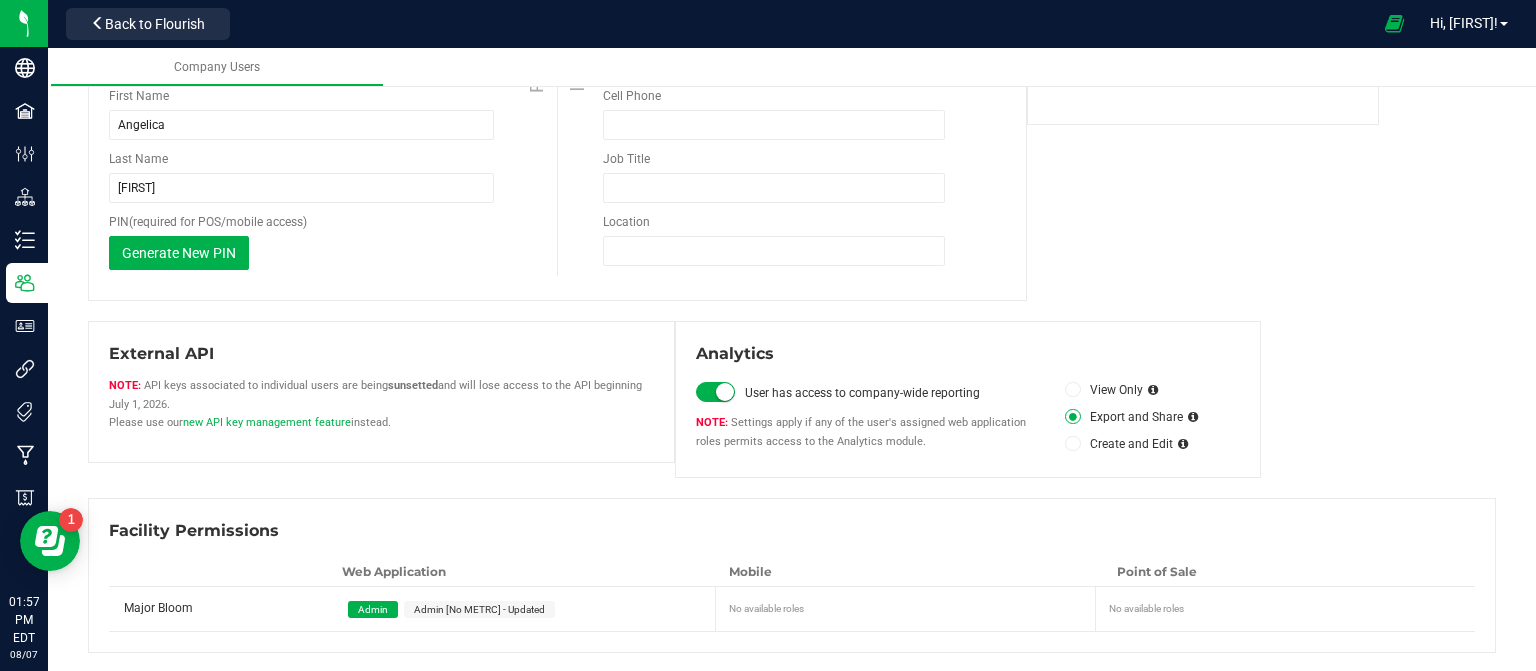 scroll, scrollTop: 0, scrollLeft: 0, axis: both 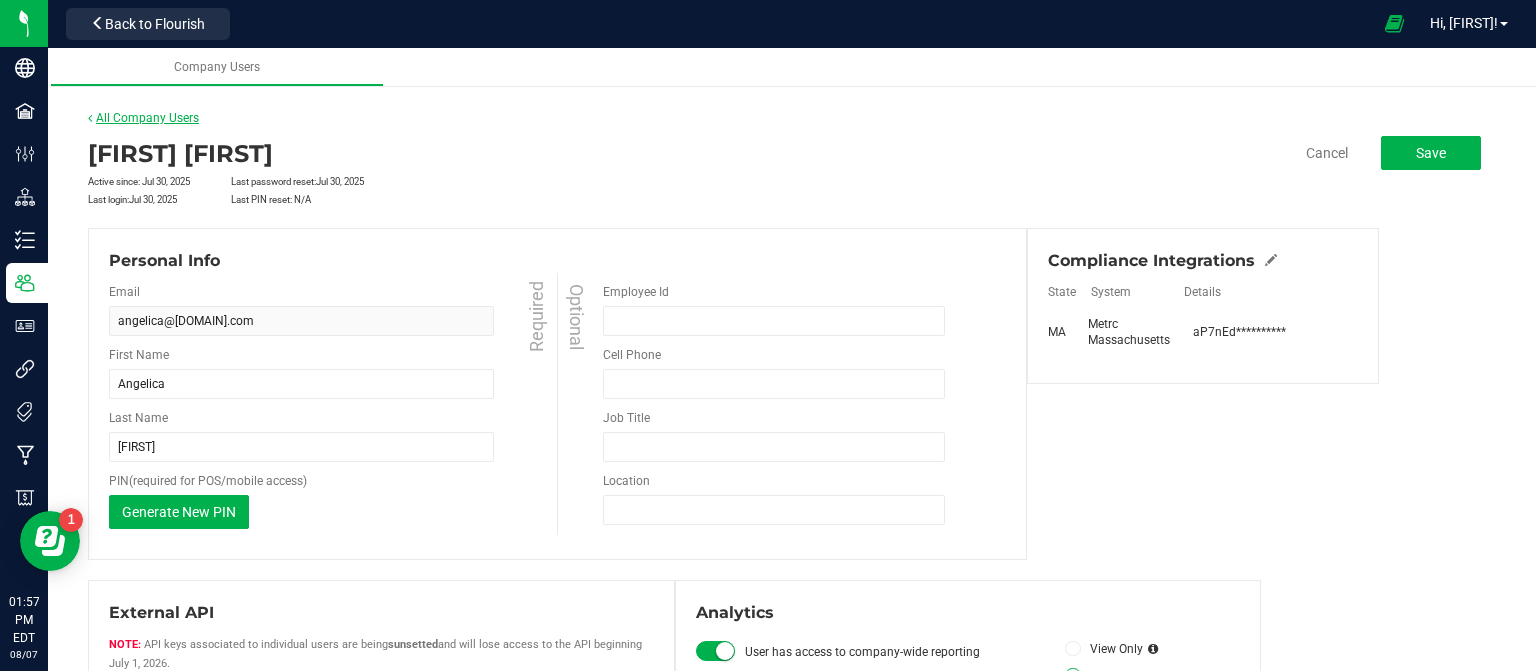 click on "All Company Users" at bounding box center [143, 118] 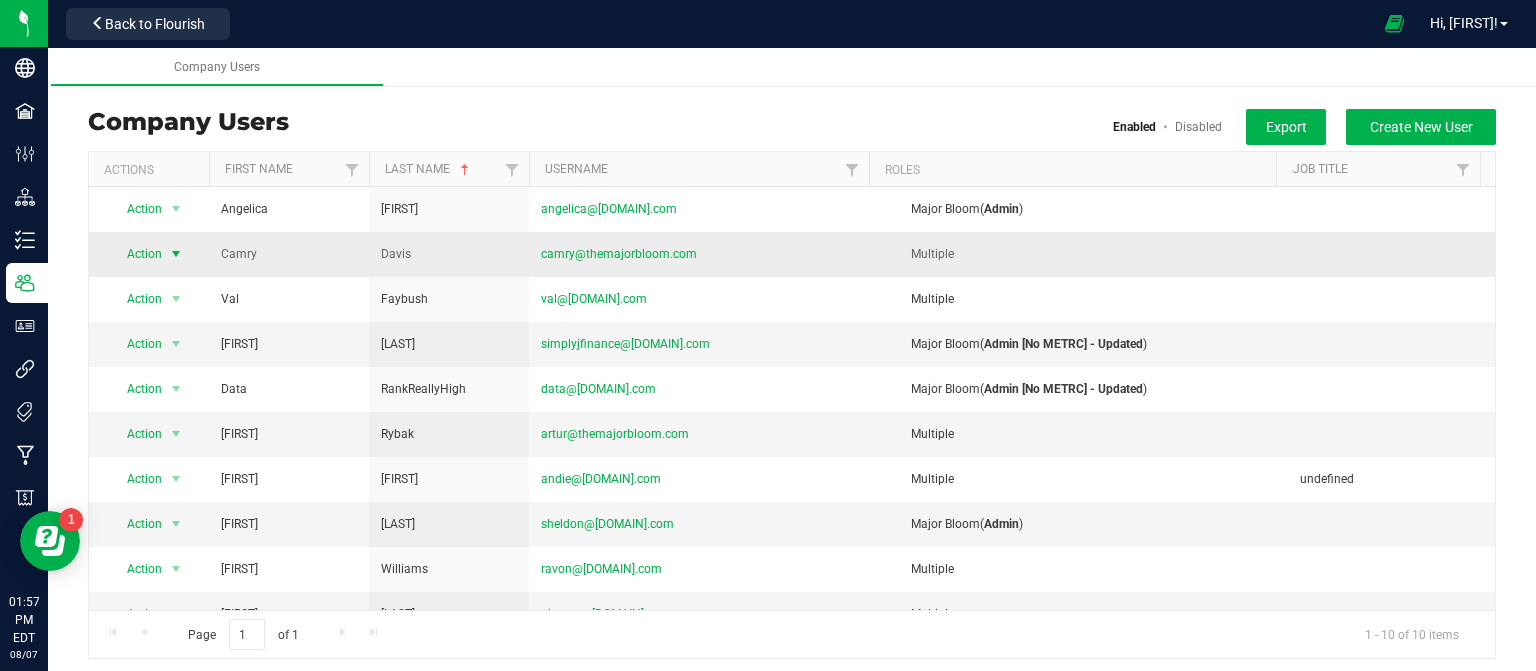 click on "Action" at bounding box center [136, 254] 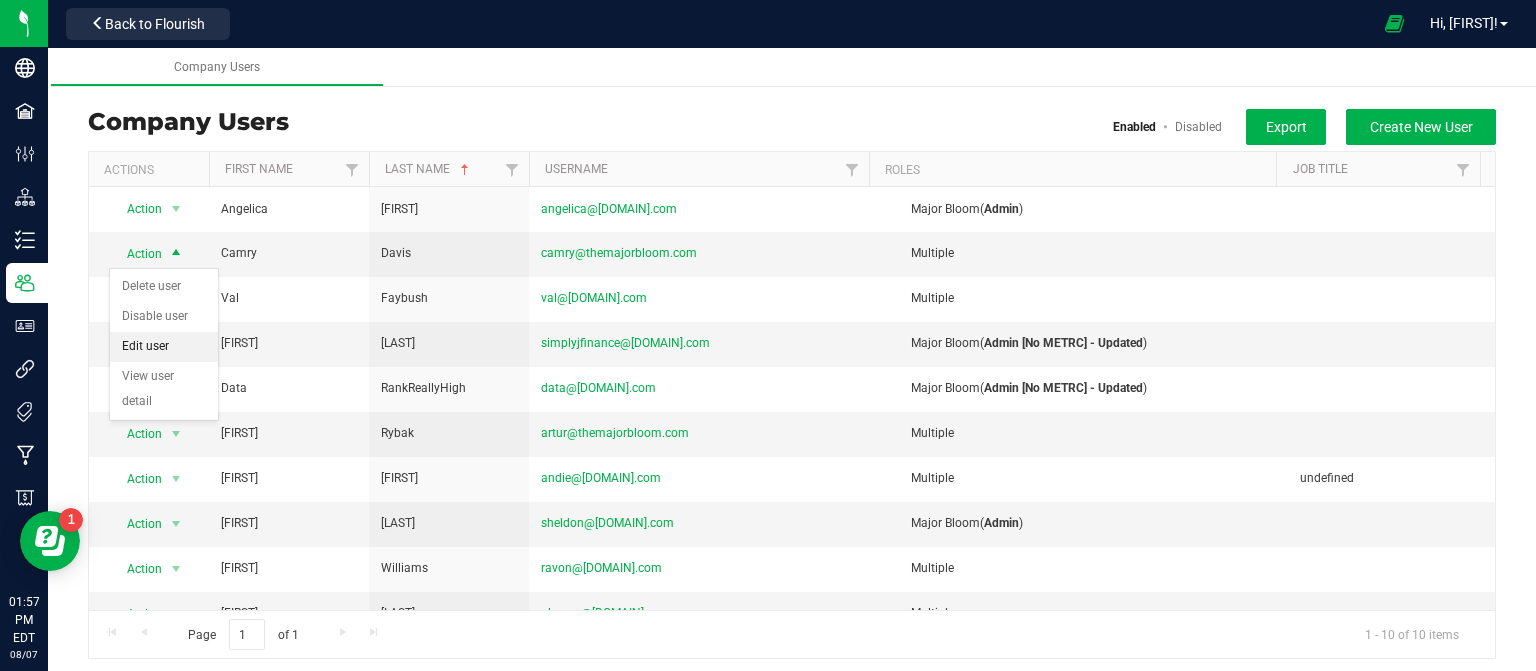 click on "Edit user" at bounding box center (164, 347) 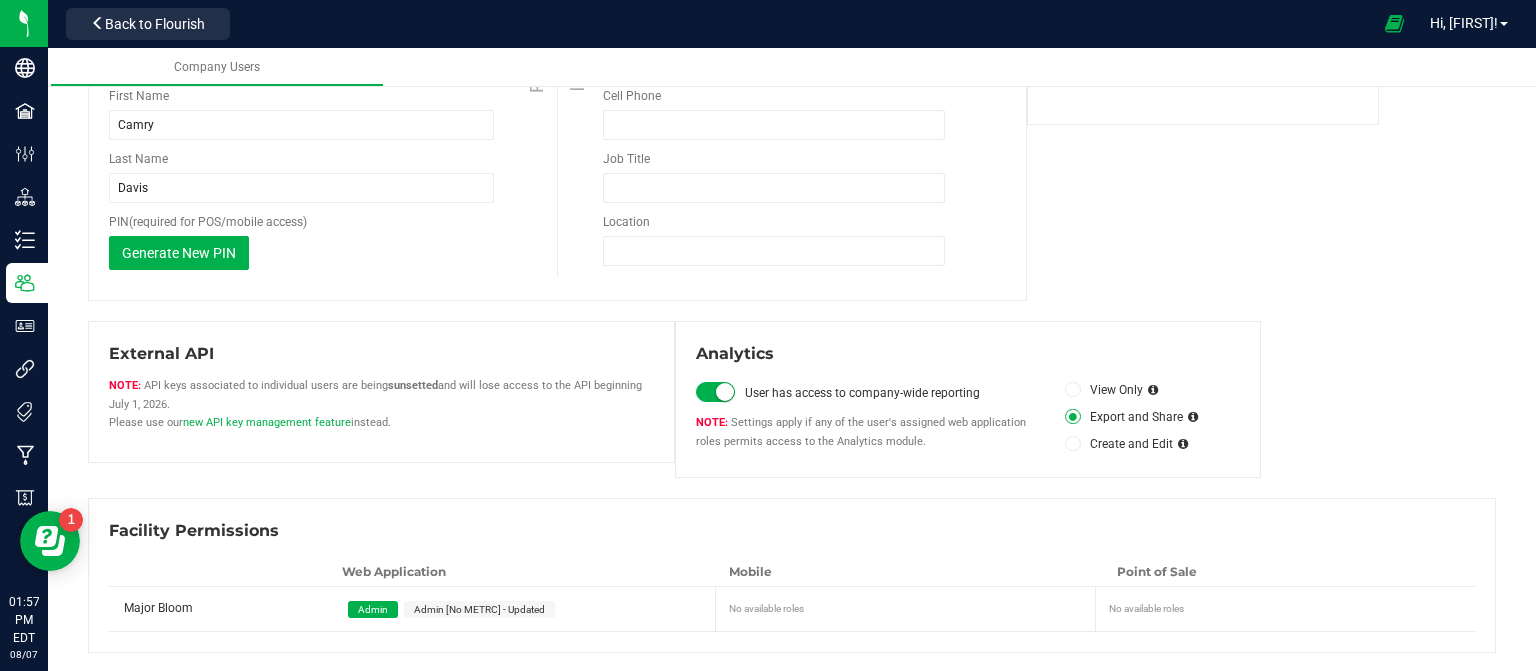 scroll, scrollTop: 0, scrollLeft: 0, axis: both 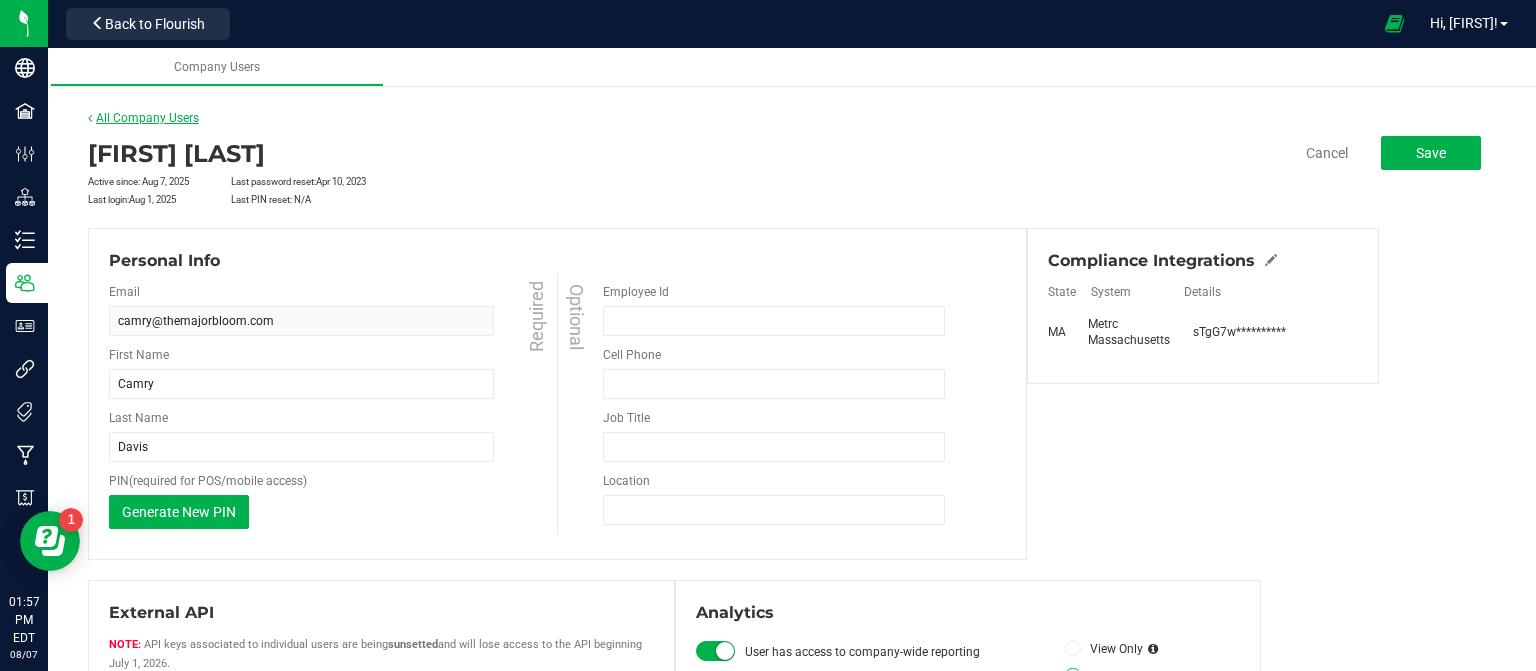 click on "All Company Users" at bounding box center (143, 118) 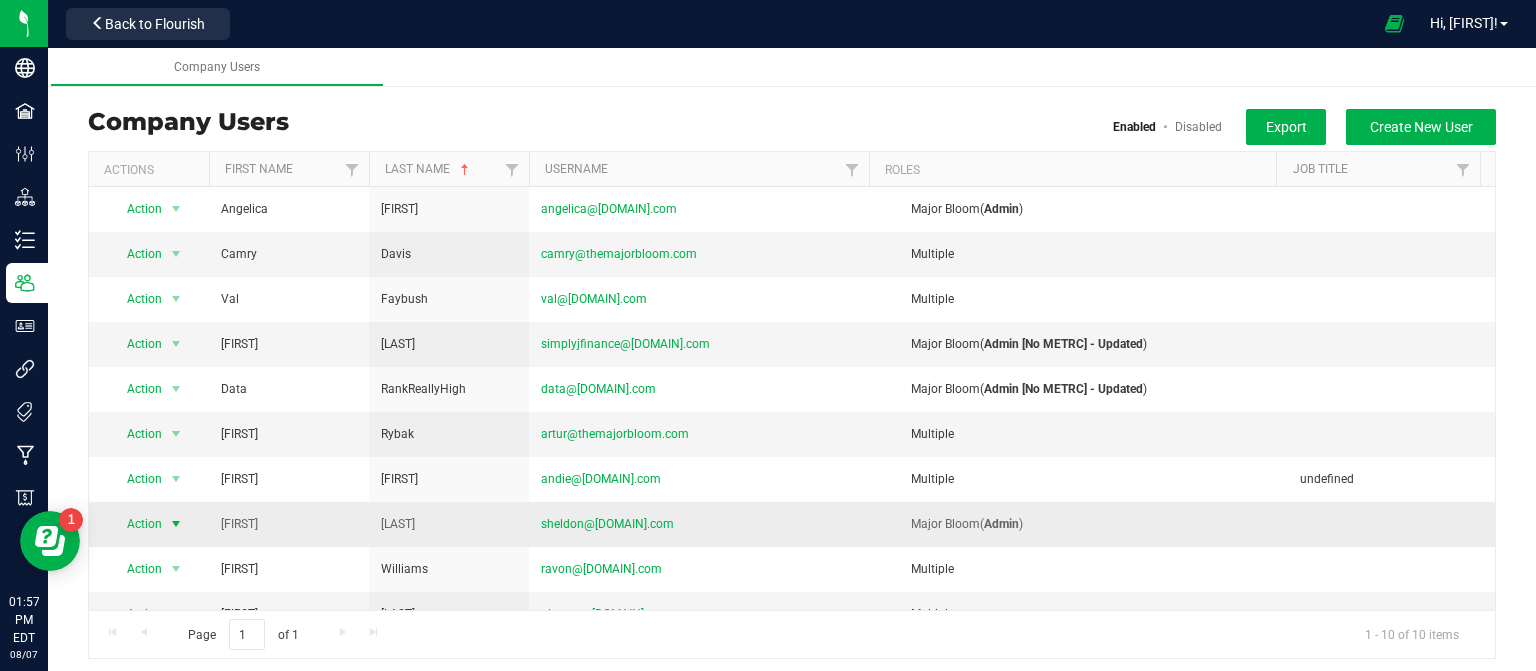 click on "Action" at bounding box center [136, 524] 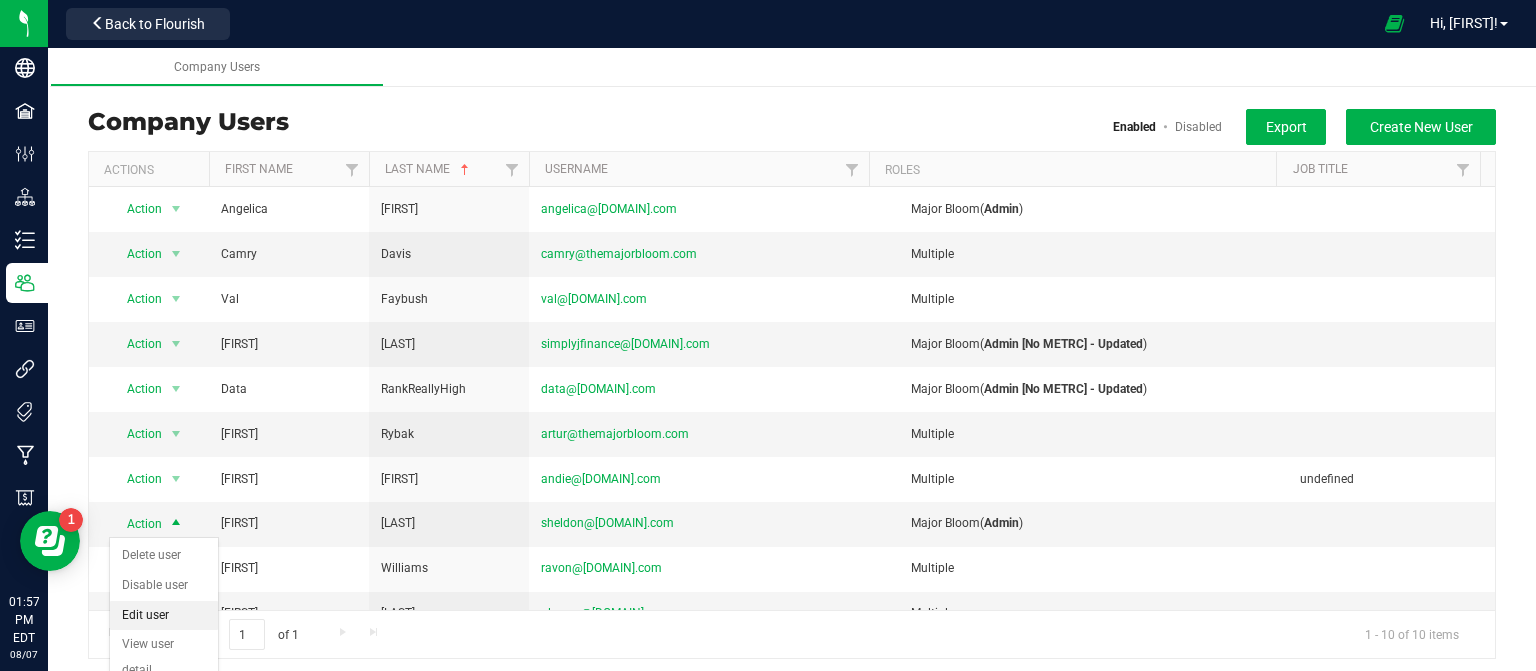 click on "Edit user" at bounding box center (164, 616) 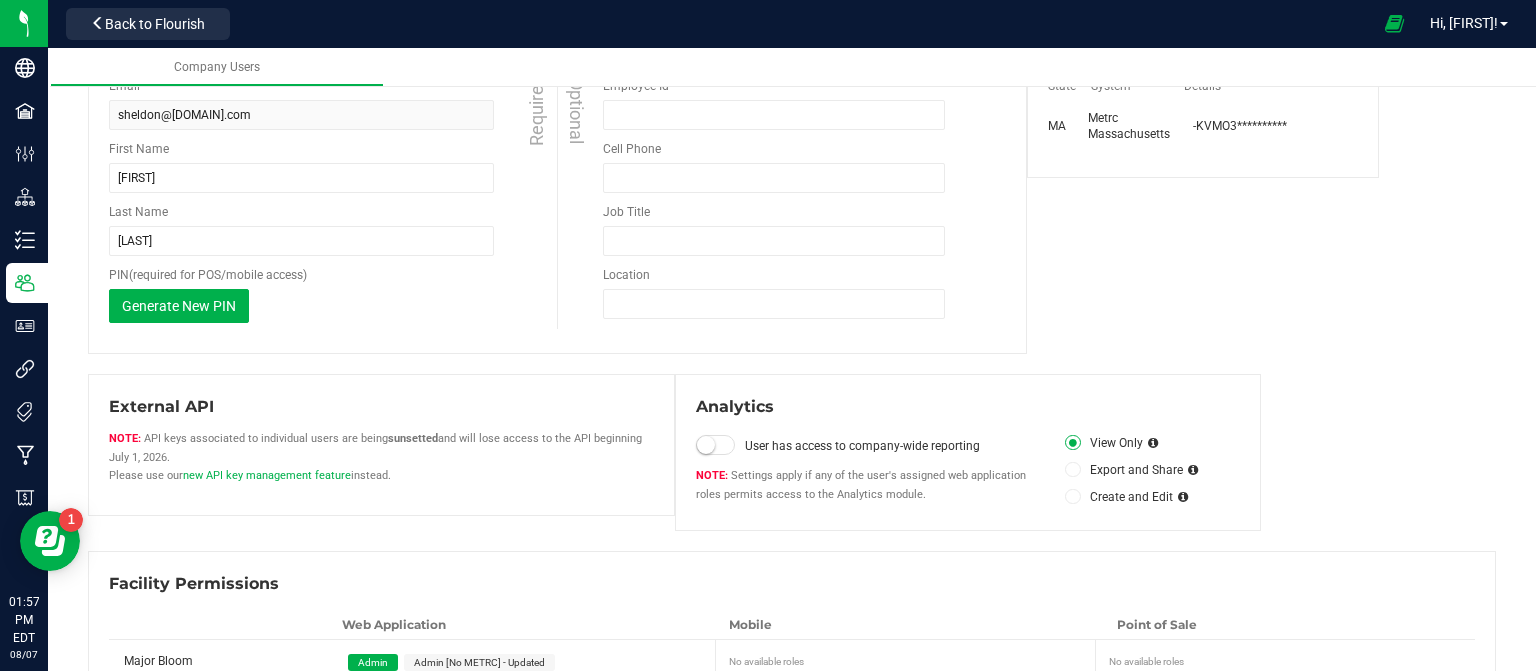 scroll, scrollTop: 259, scrollLeft: 0, axis: vertical 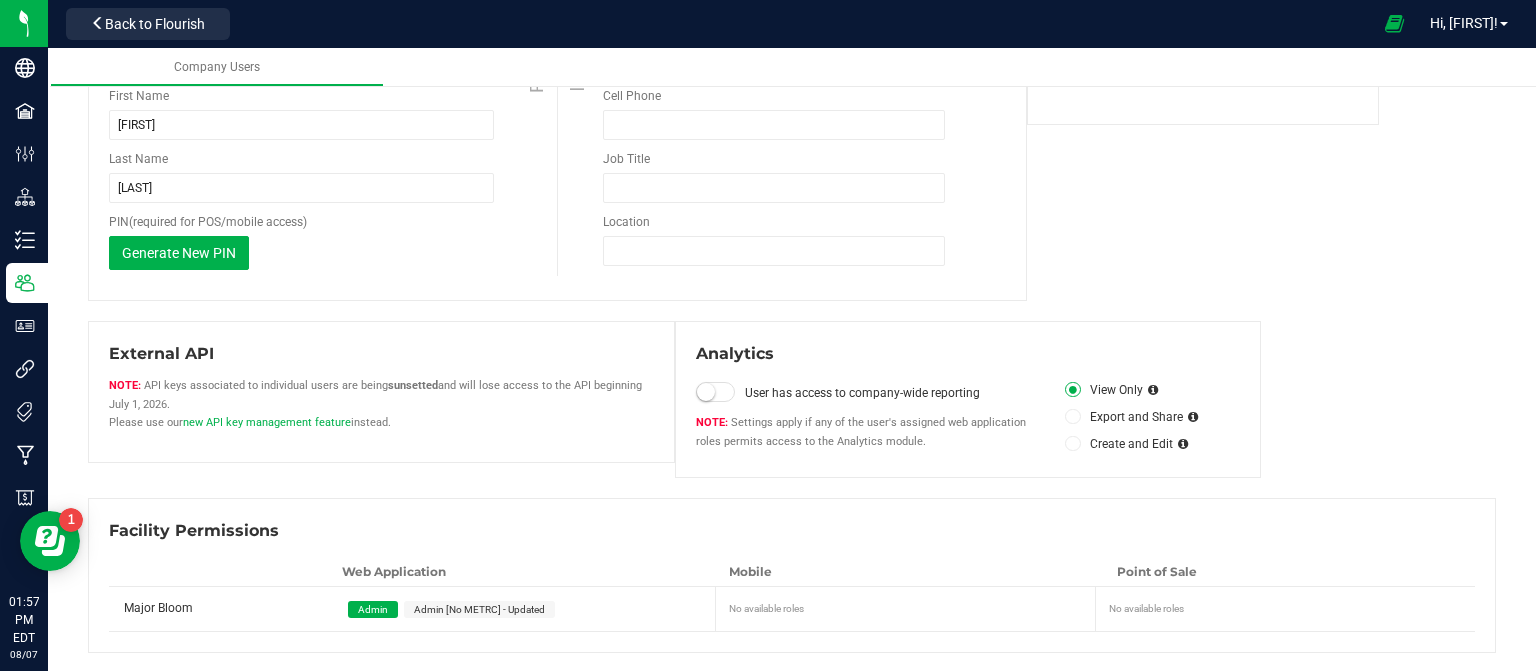 click at bounding box center [716, 392] 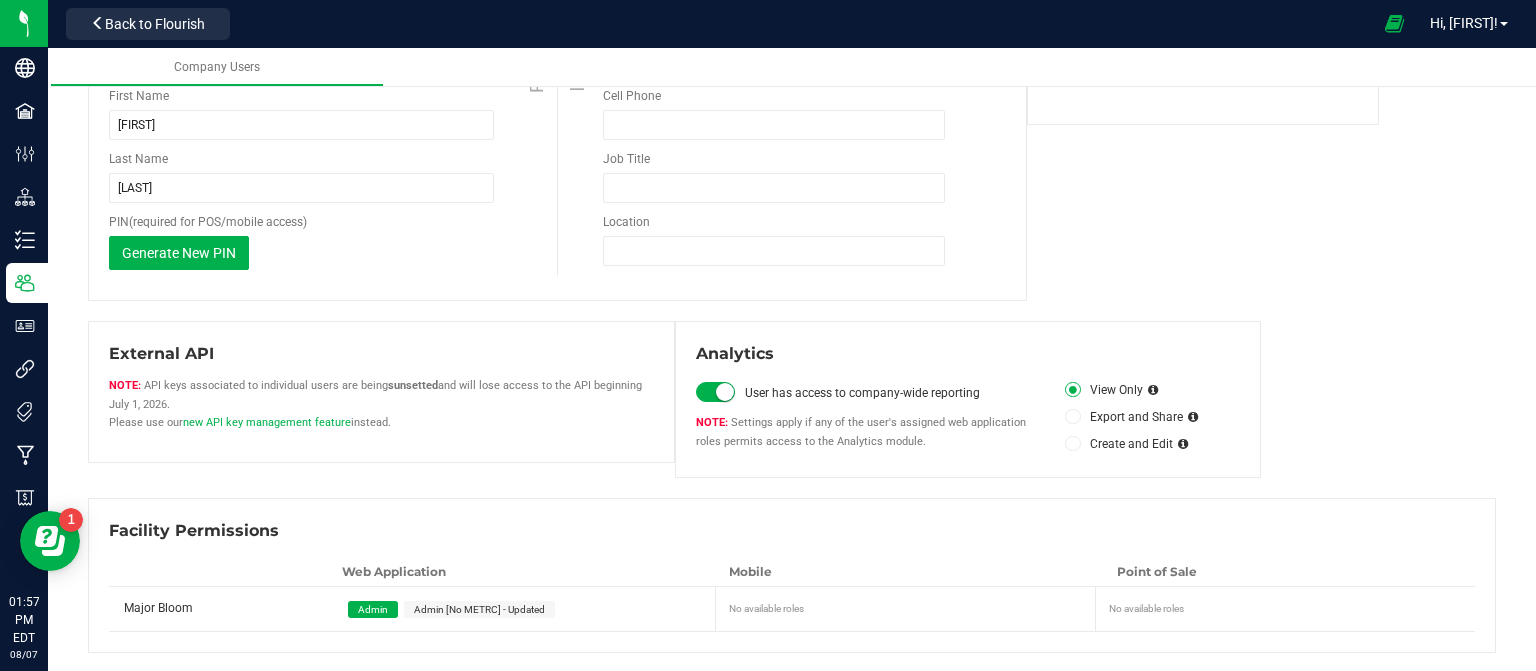click at bounding box center [1073, 417] 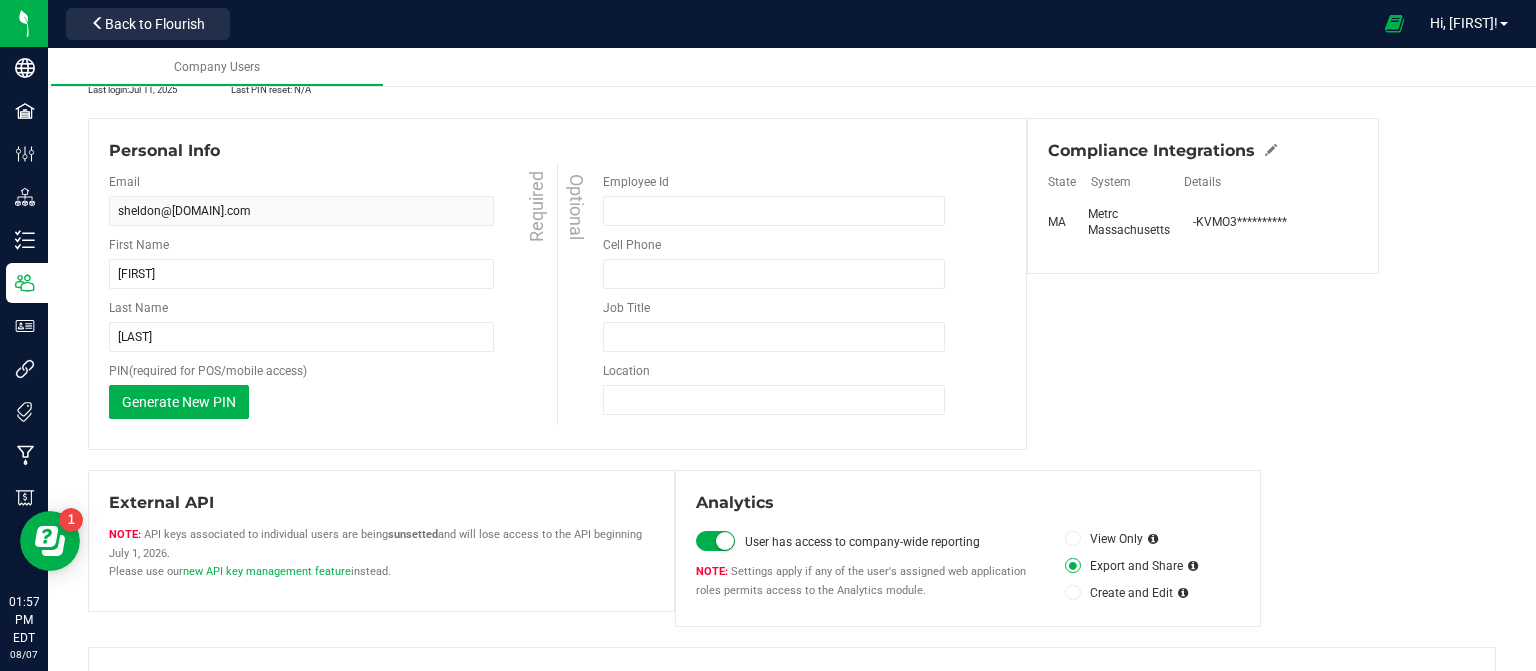 scroll, scrollTop: 0, scrollLeft: 0, axis: both 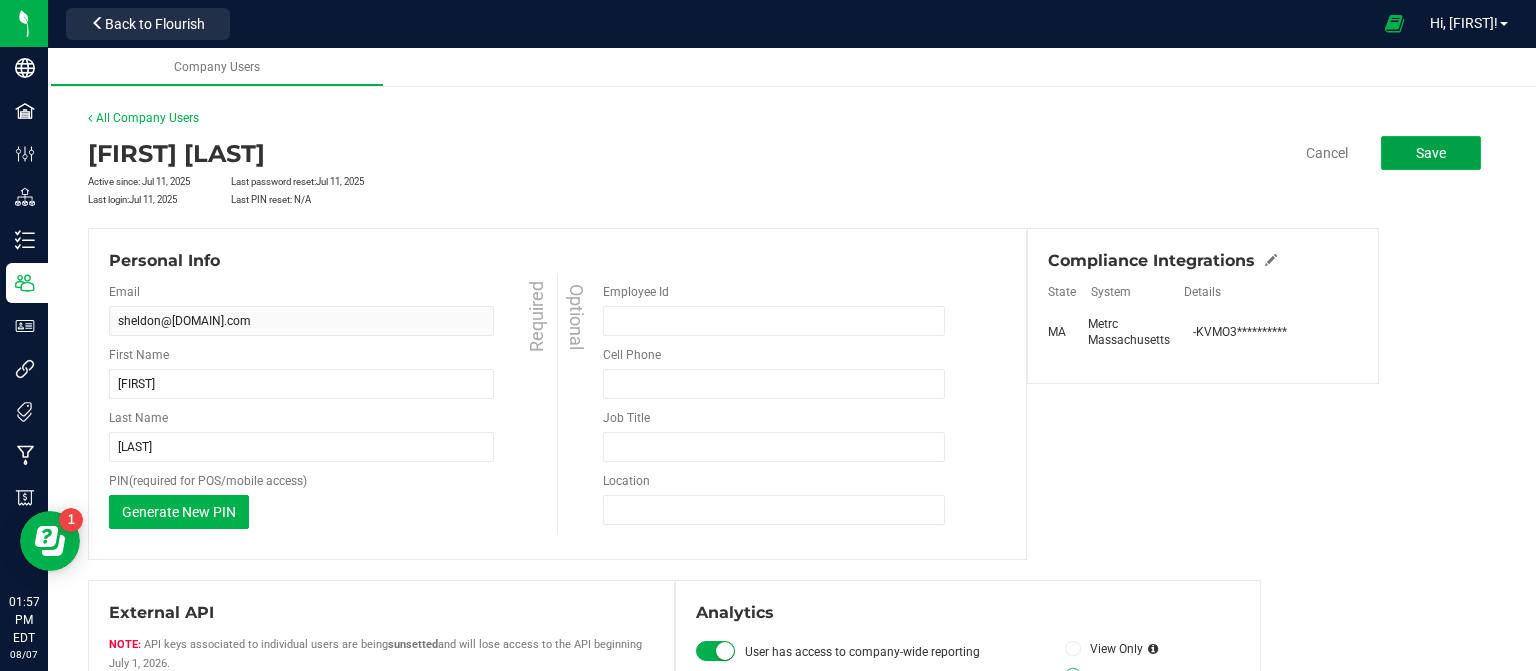 click on "Save" 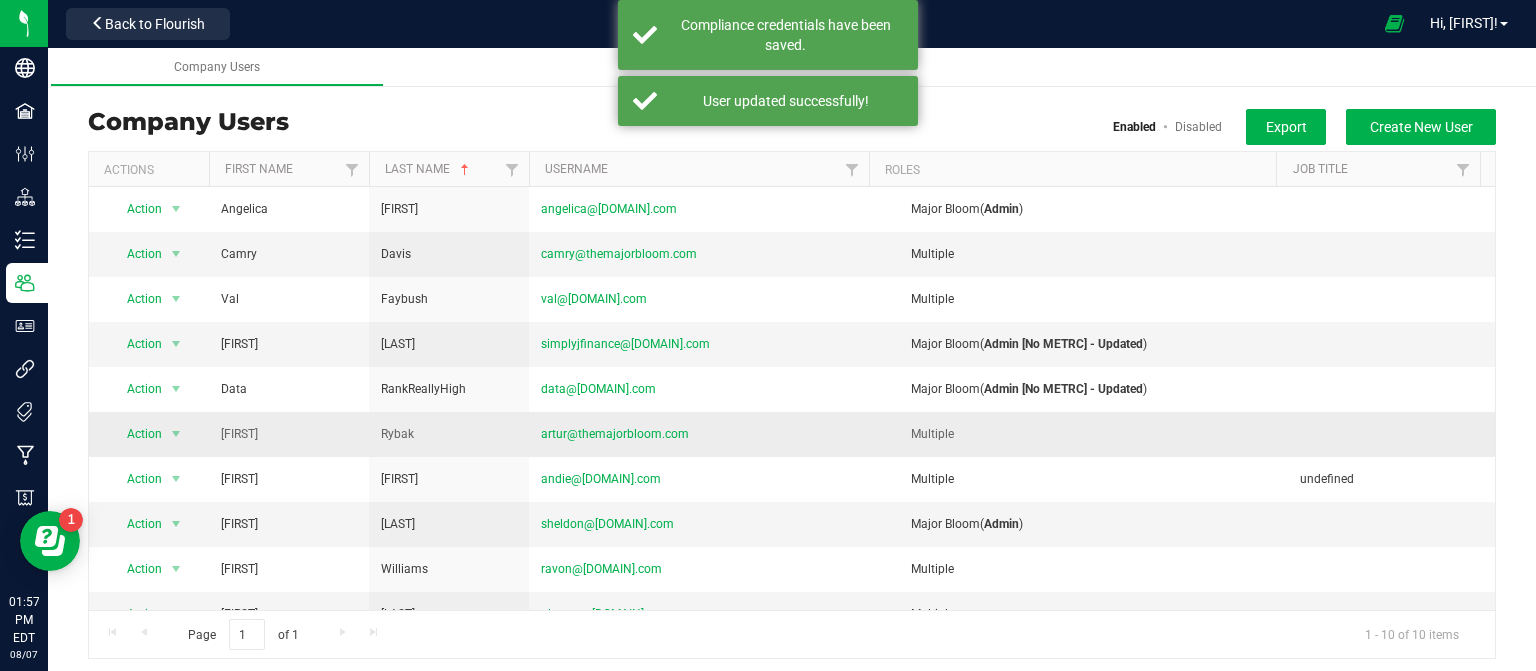 scroll, scrollTop: 24, scrollLeft: 0, axis: vertical 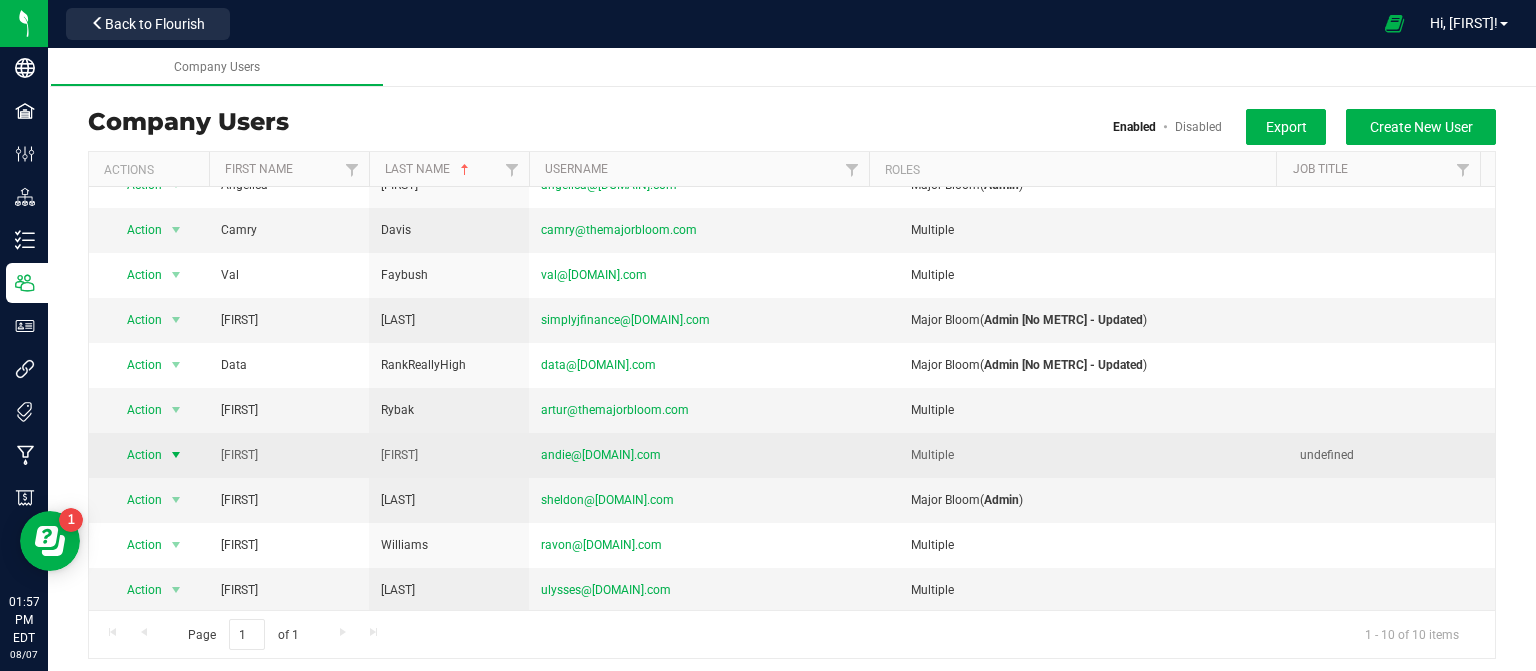 click at bounding box center [176, 455] 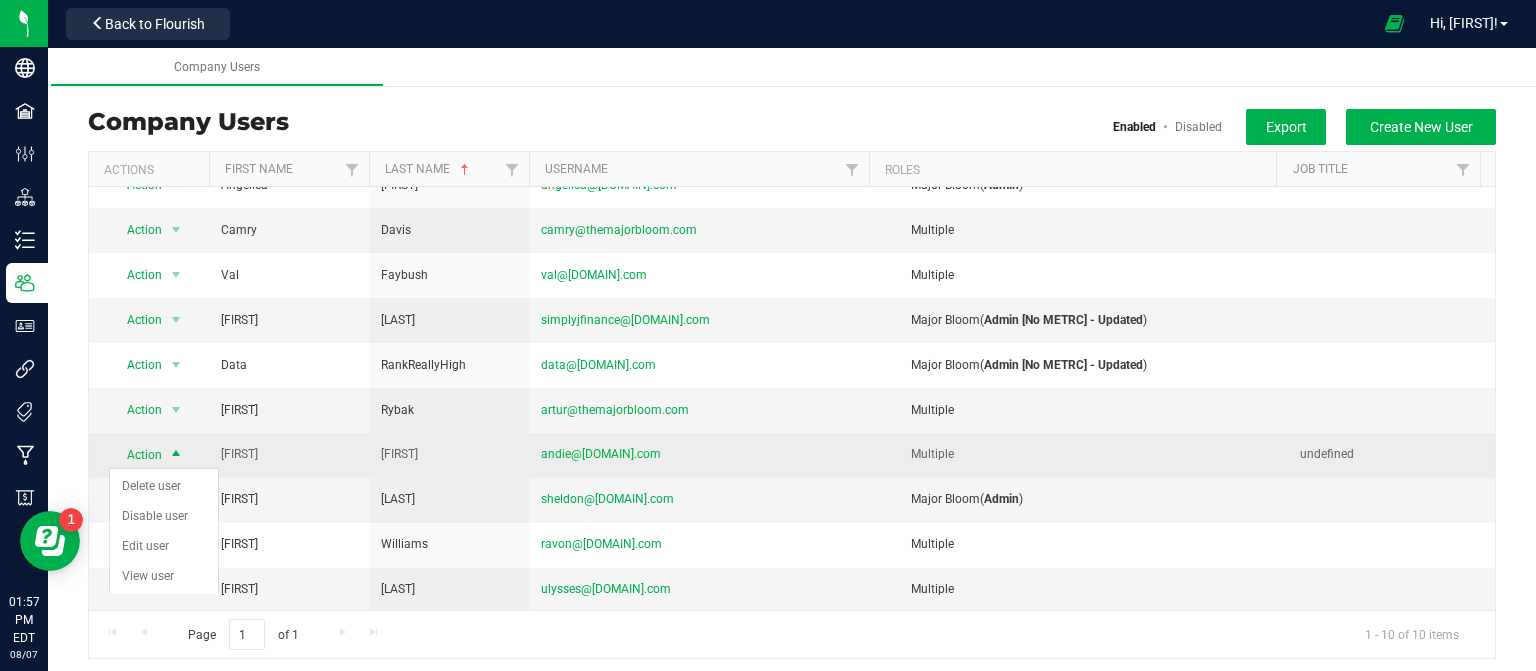 scroll, scrollTop: 23, scrollLeft: 0, axis: vertical 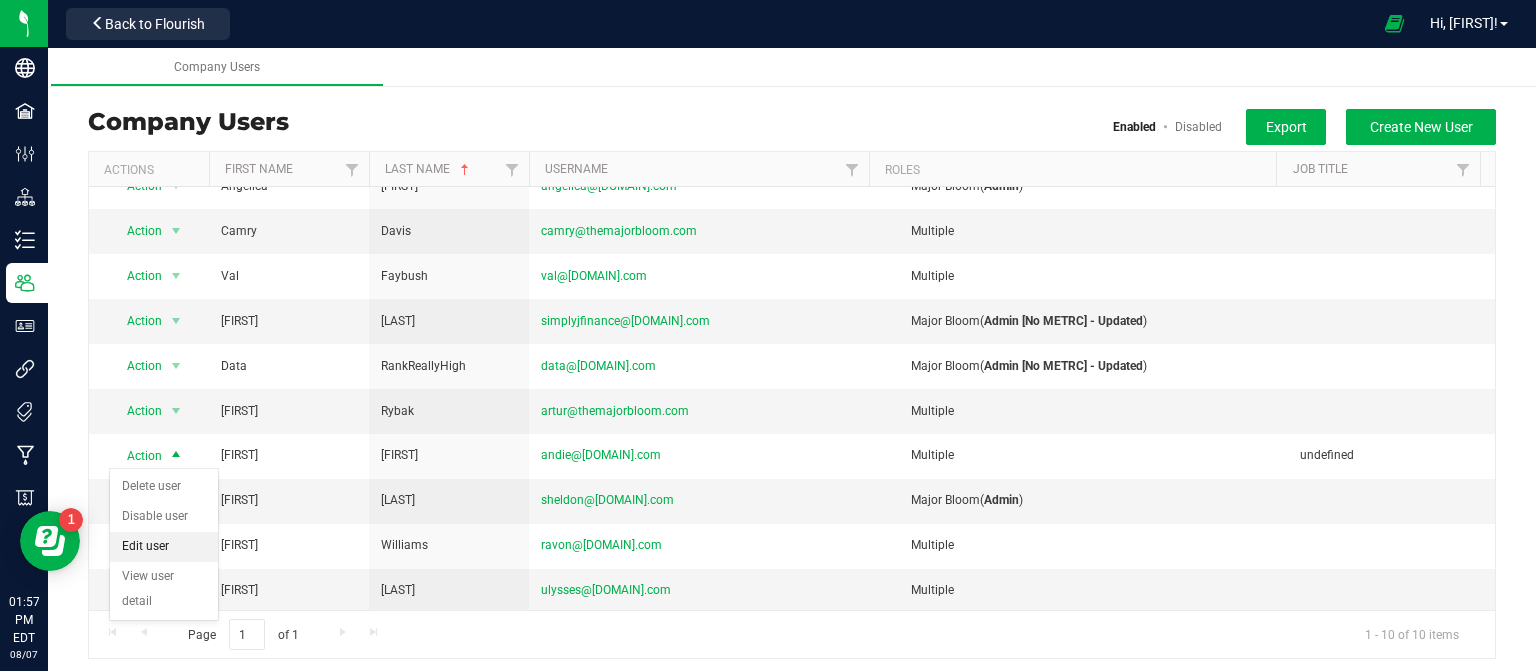 click on "Edit user" at bounding box center (164, 547) 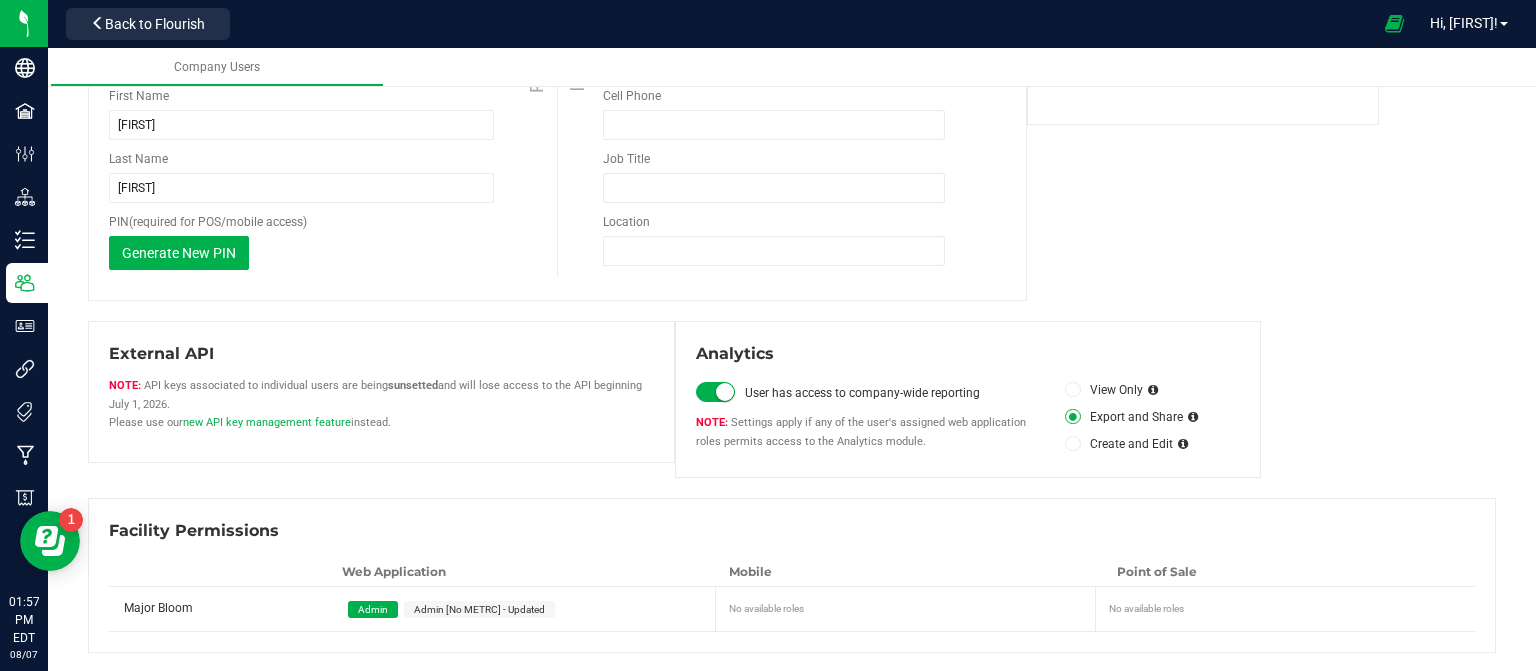 scroll, scrollTop: 0, scrollLeft: 0, axis: both 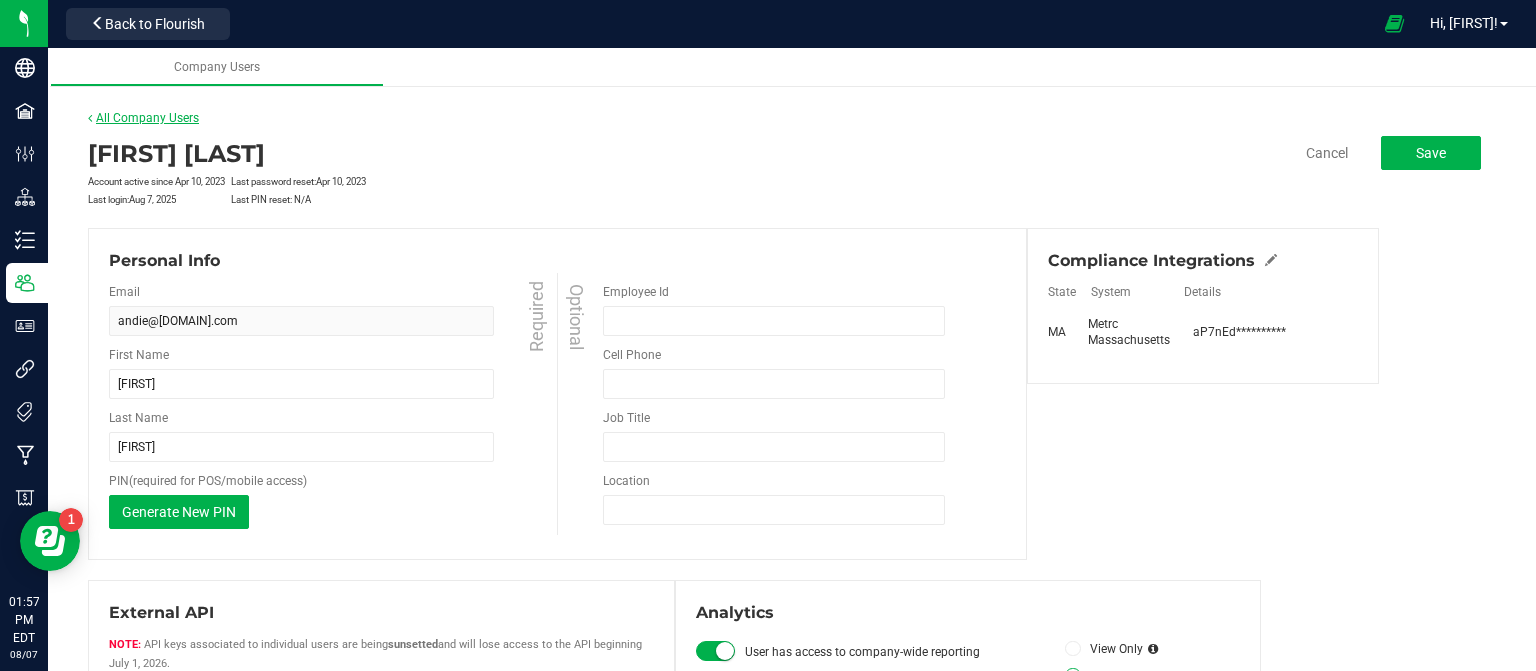 click on "All Company Users" at bounding box center (143, 118) 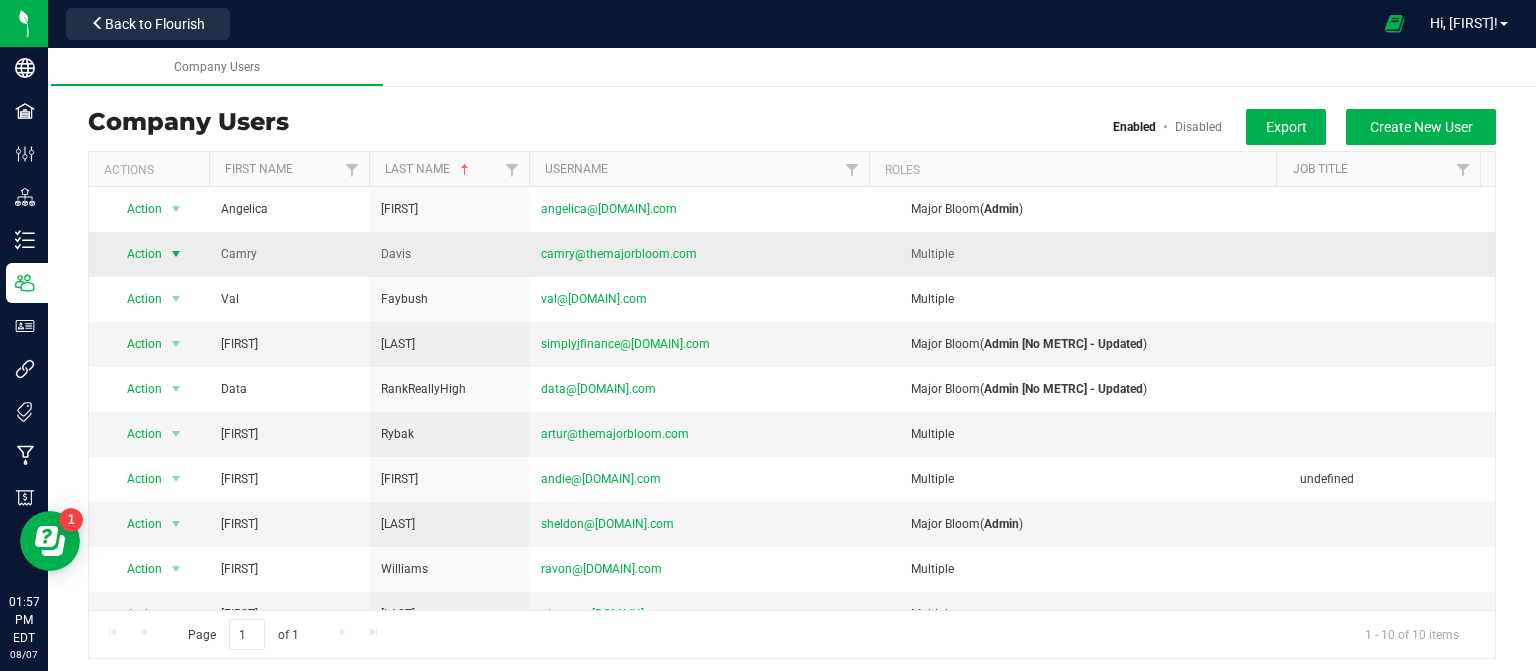 click at bounding box center [176, 254] 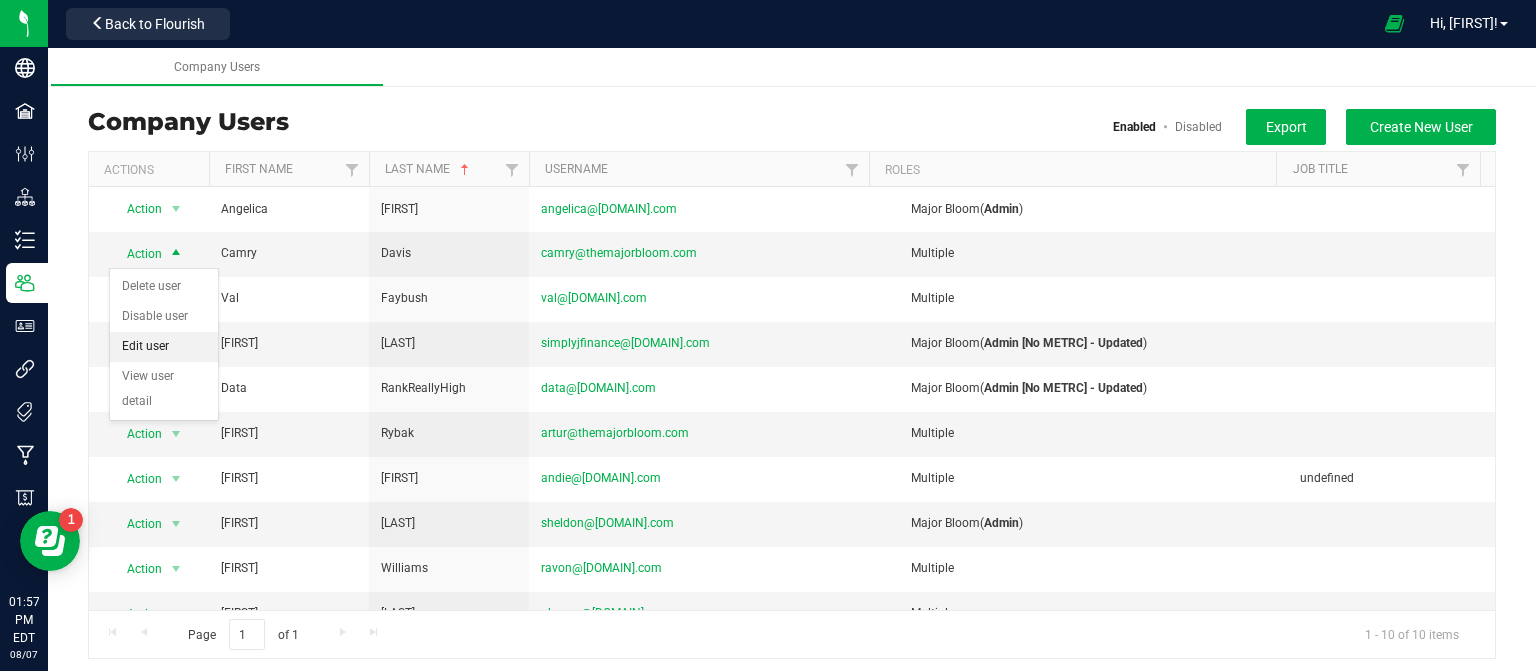 click on "Edit user" at bounding box center (164, 347) 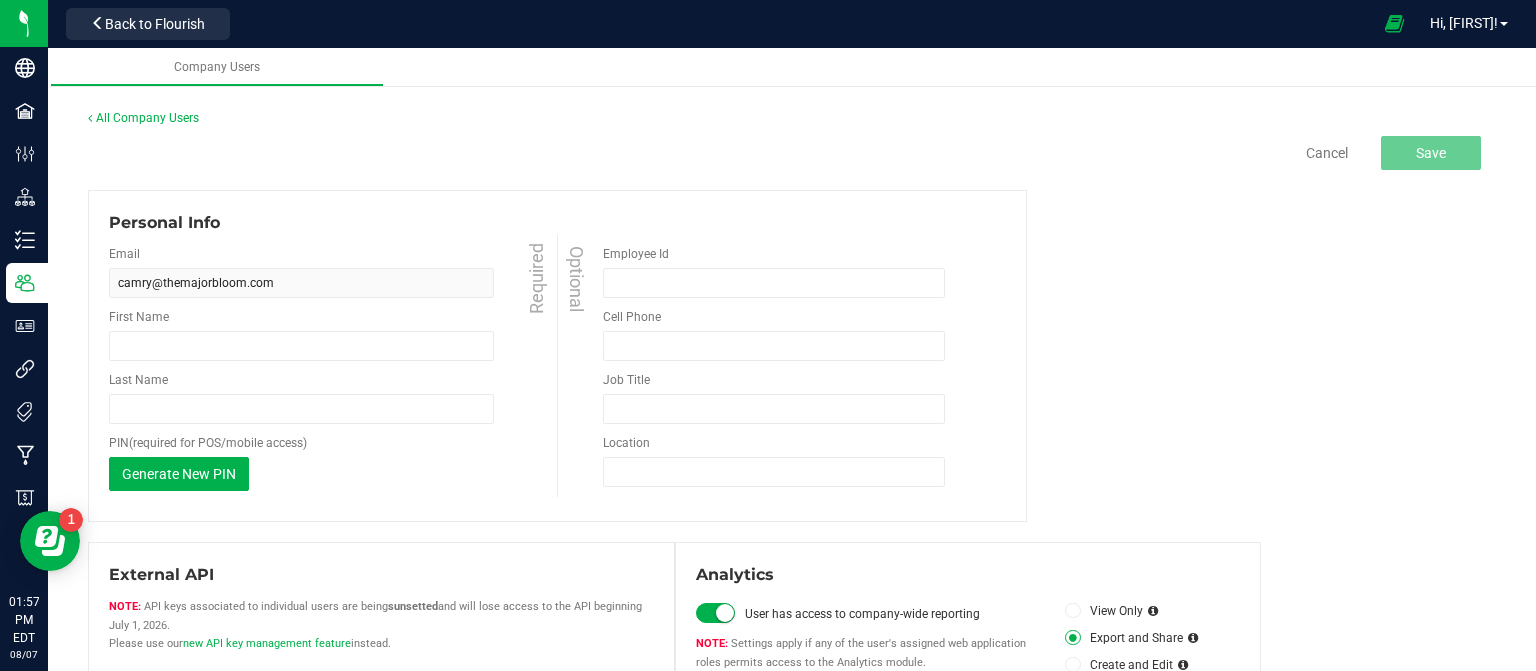 type on "Camry" 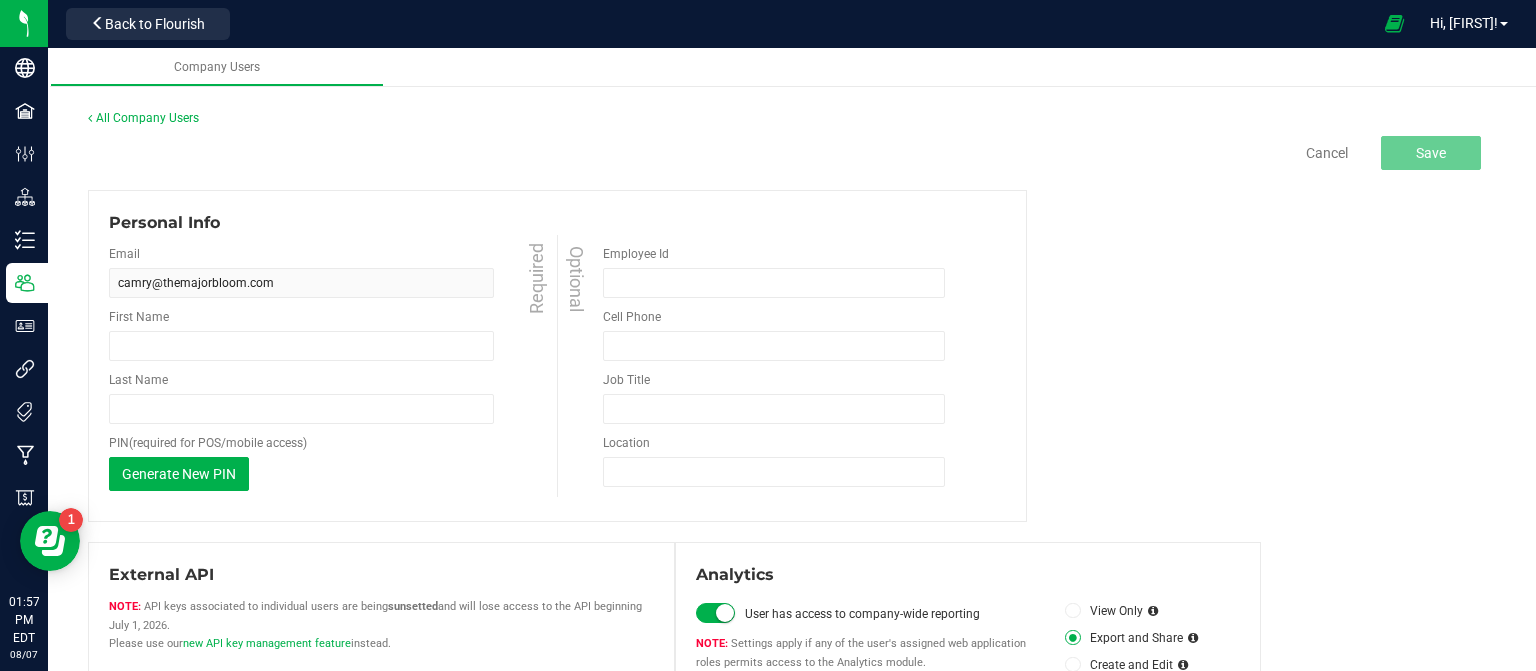 type on "Davis" 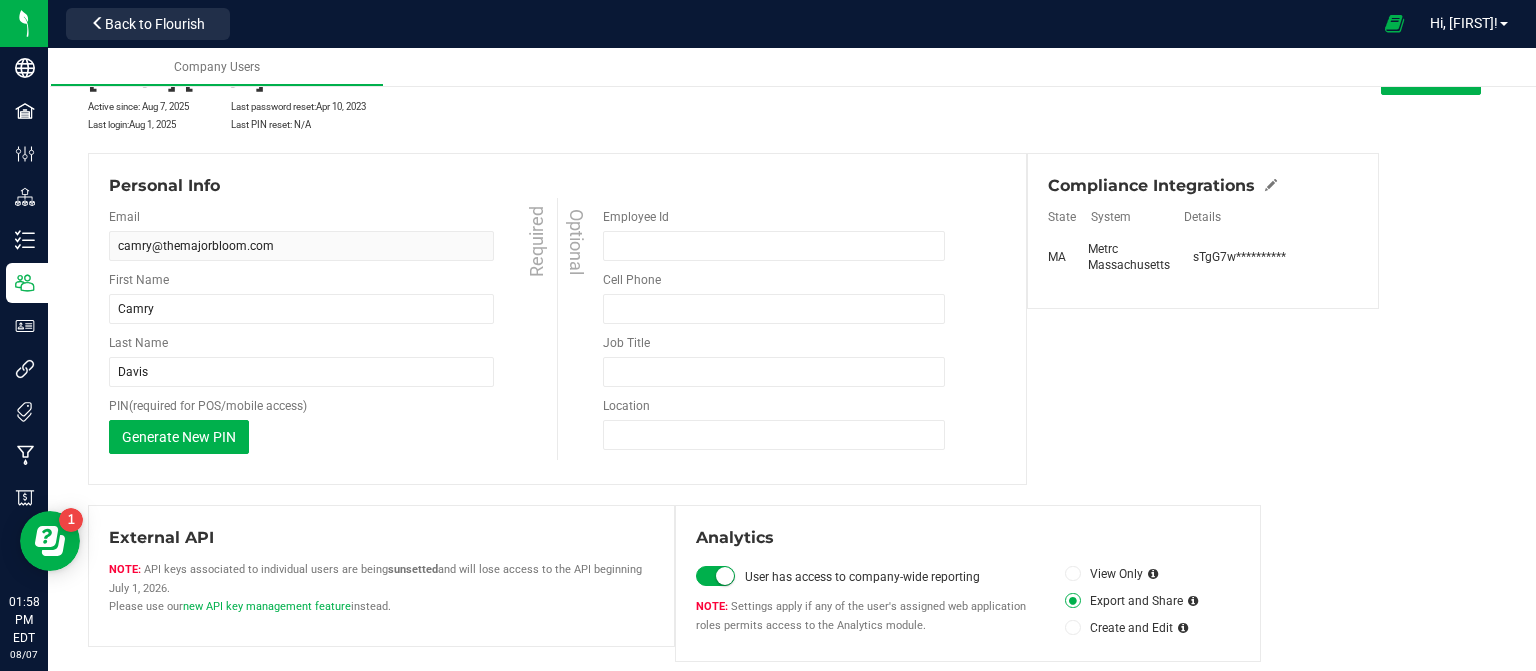 scroll, scrollTop: 0, scrollLeft: 0, axis: both 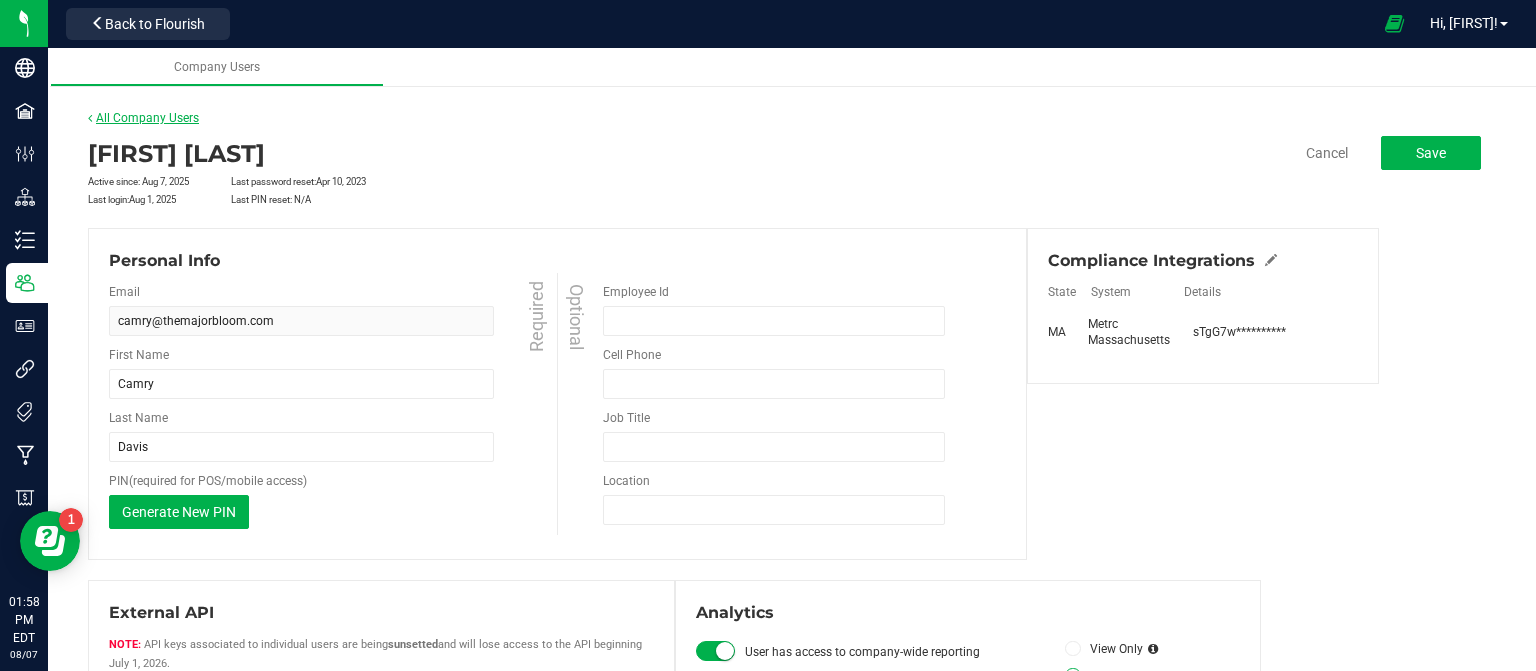 click on "All Company Users" at bounding box center (143, 118) 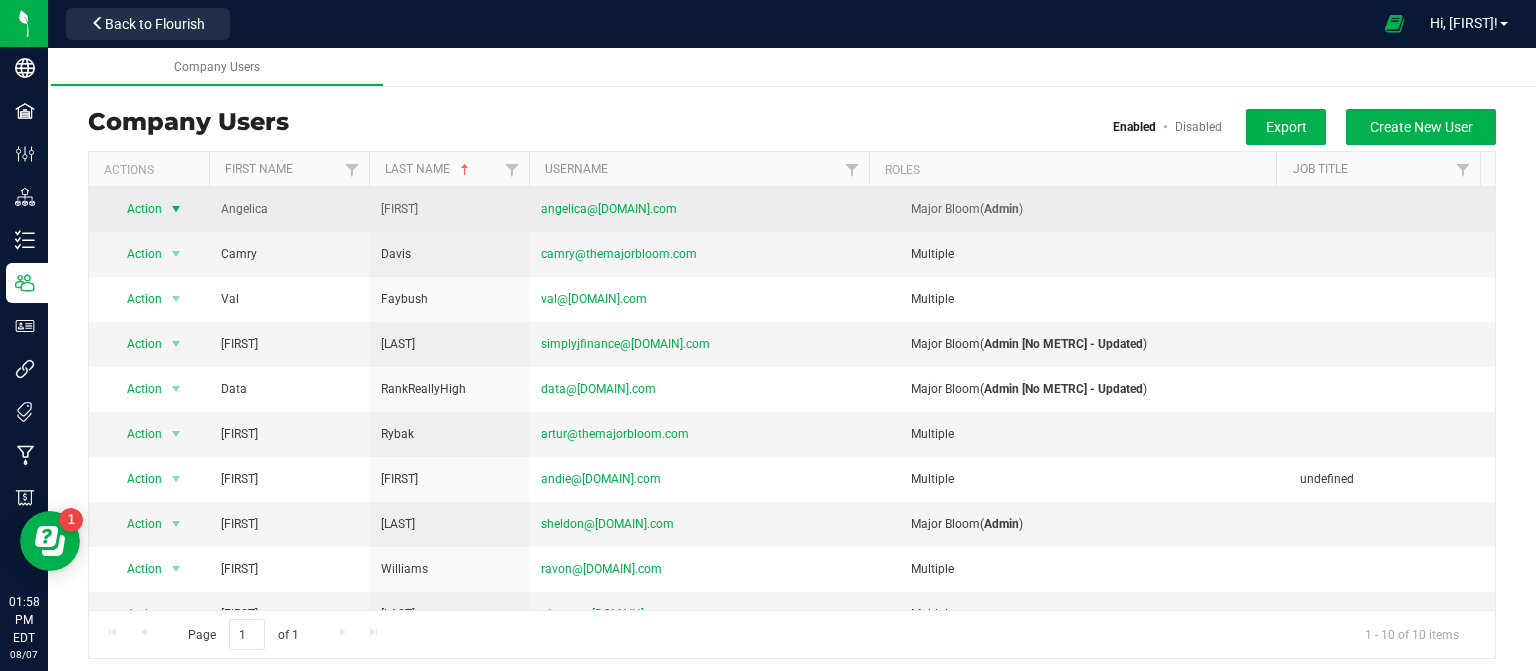 click at bounding box center (176, 209) 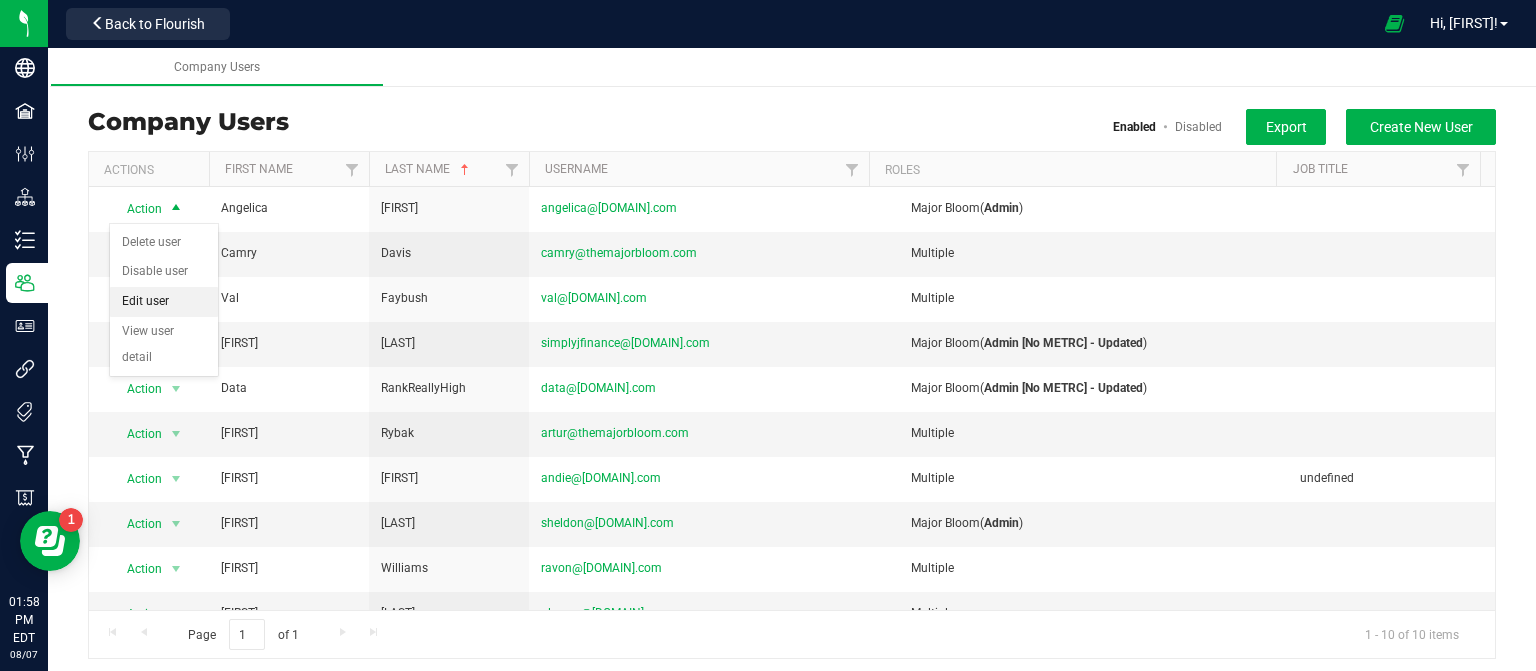 click on "Edit user" at bounding box center [164, 302] 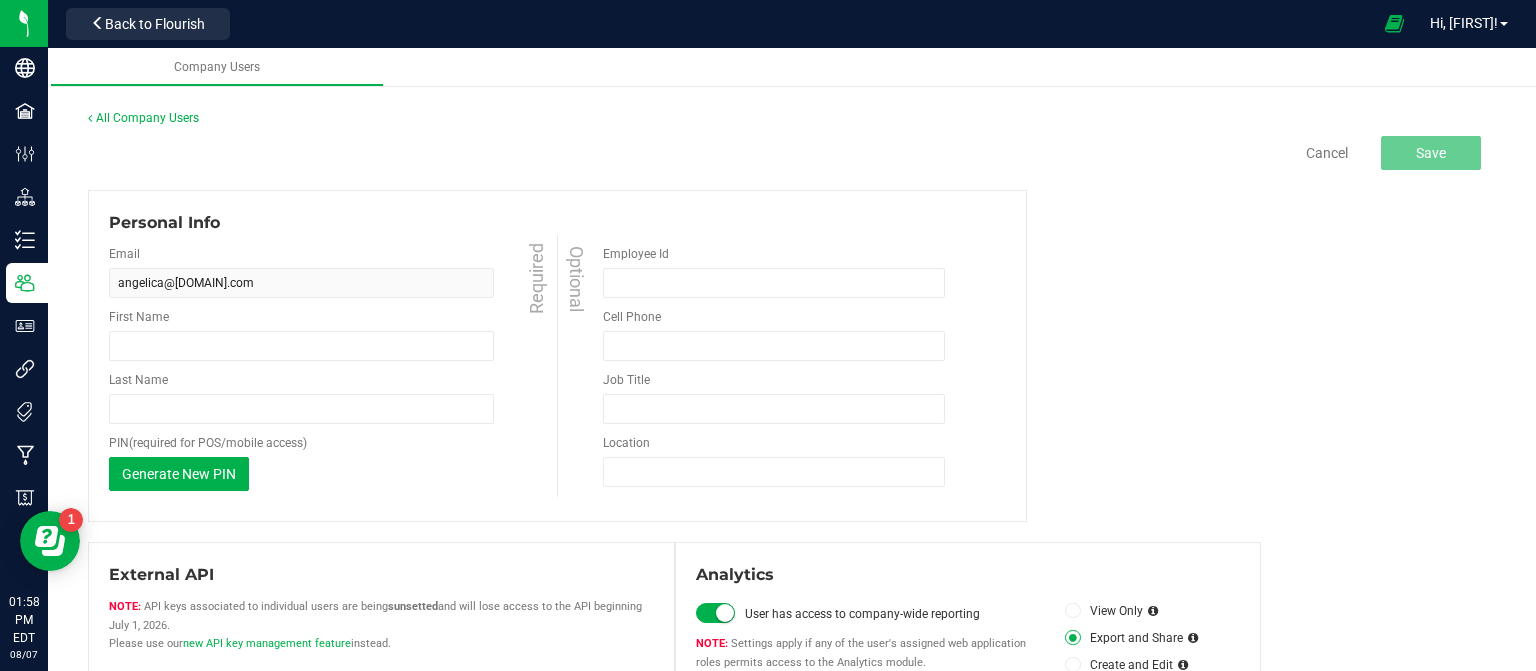 type on "Angelica" 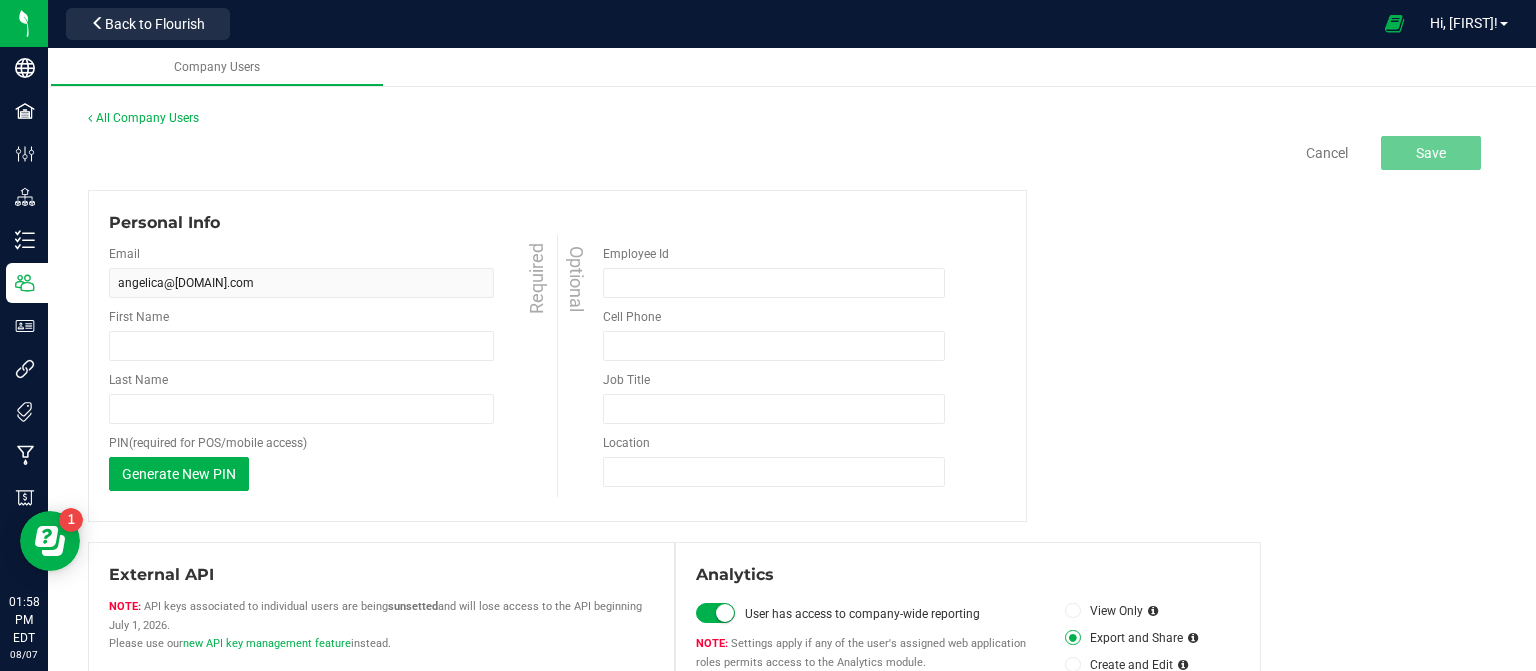 type on "[FIRST]" 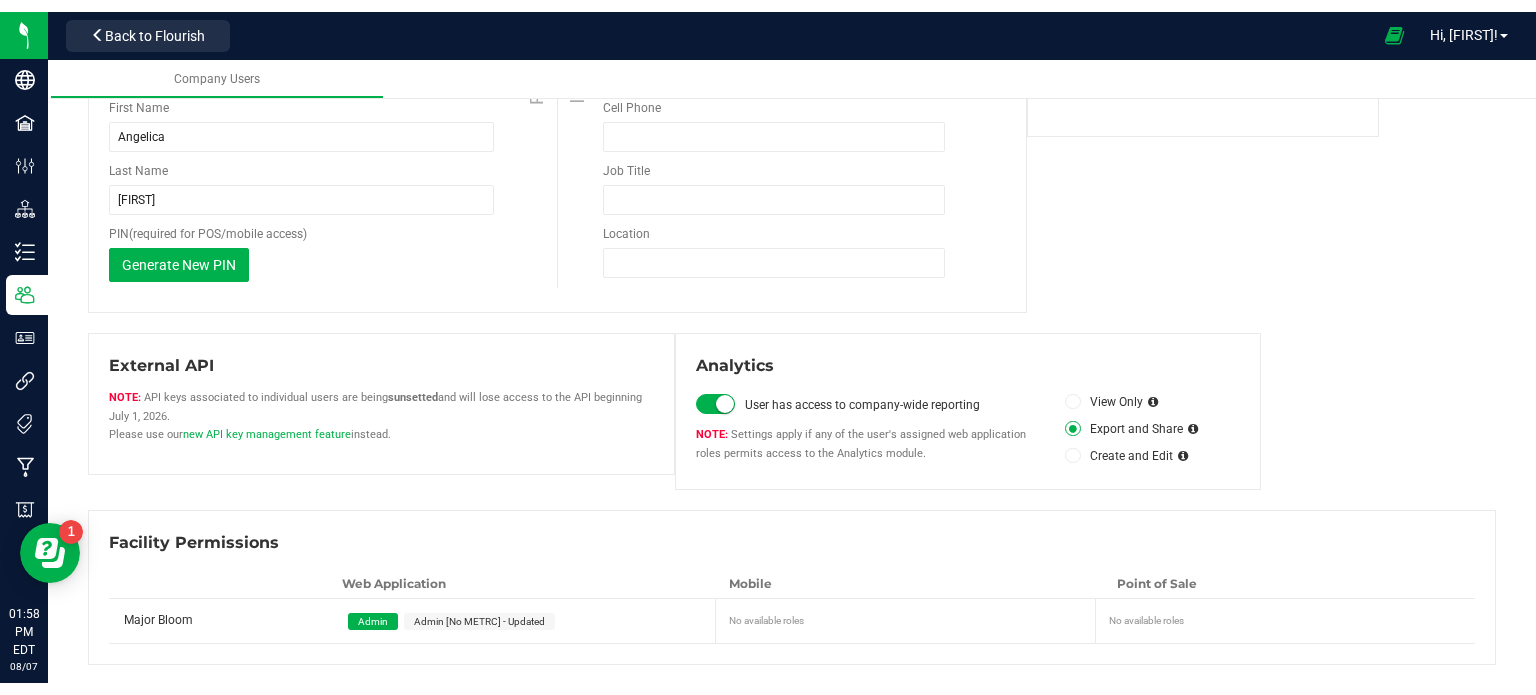 scroll, scrollTop: 0, scrollLeft: 0, axis: both 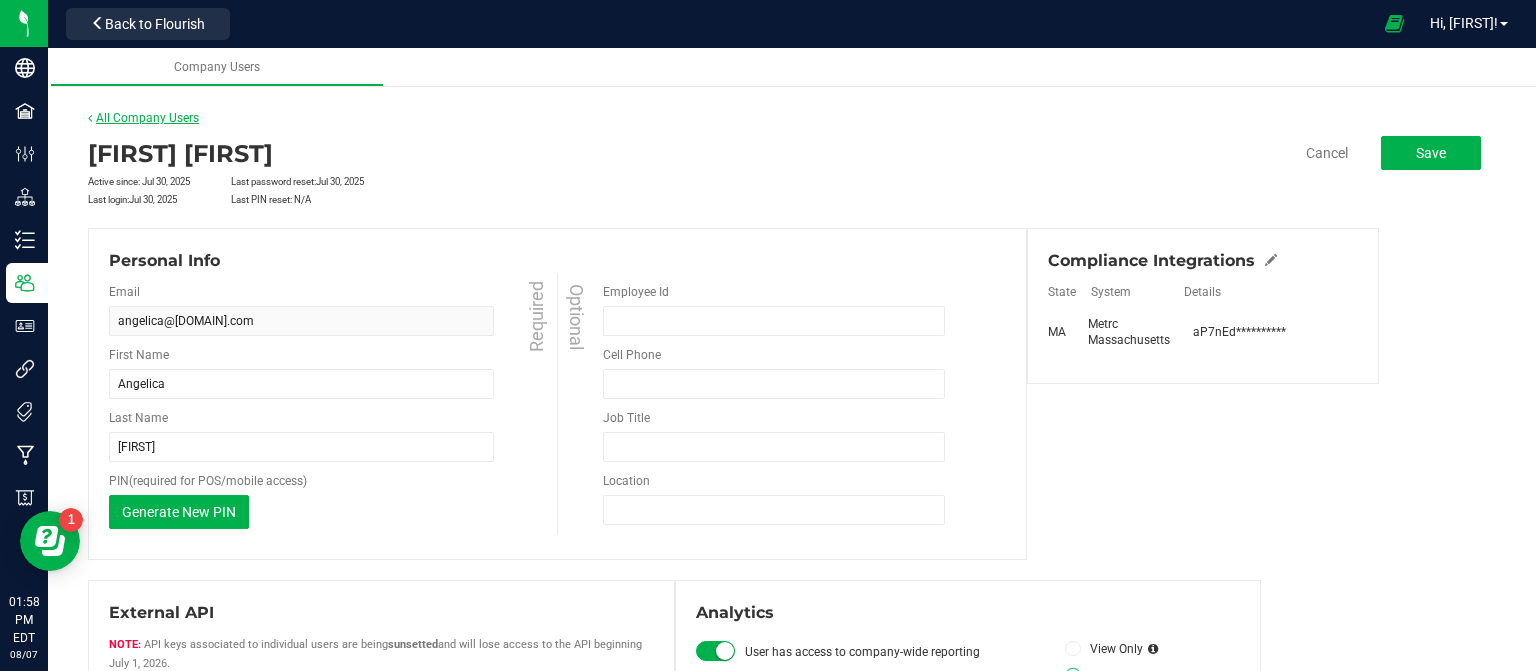 click on "All Company Users" at bounding box center [143, 118] 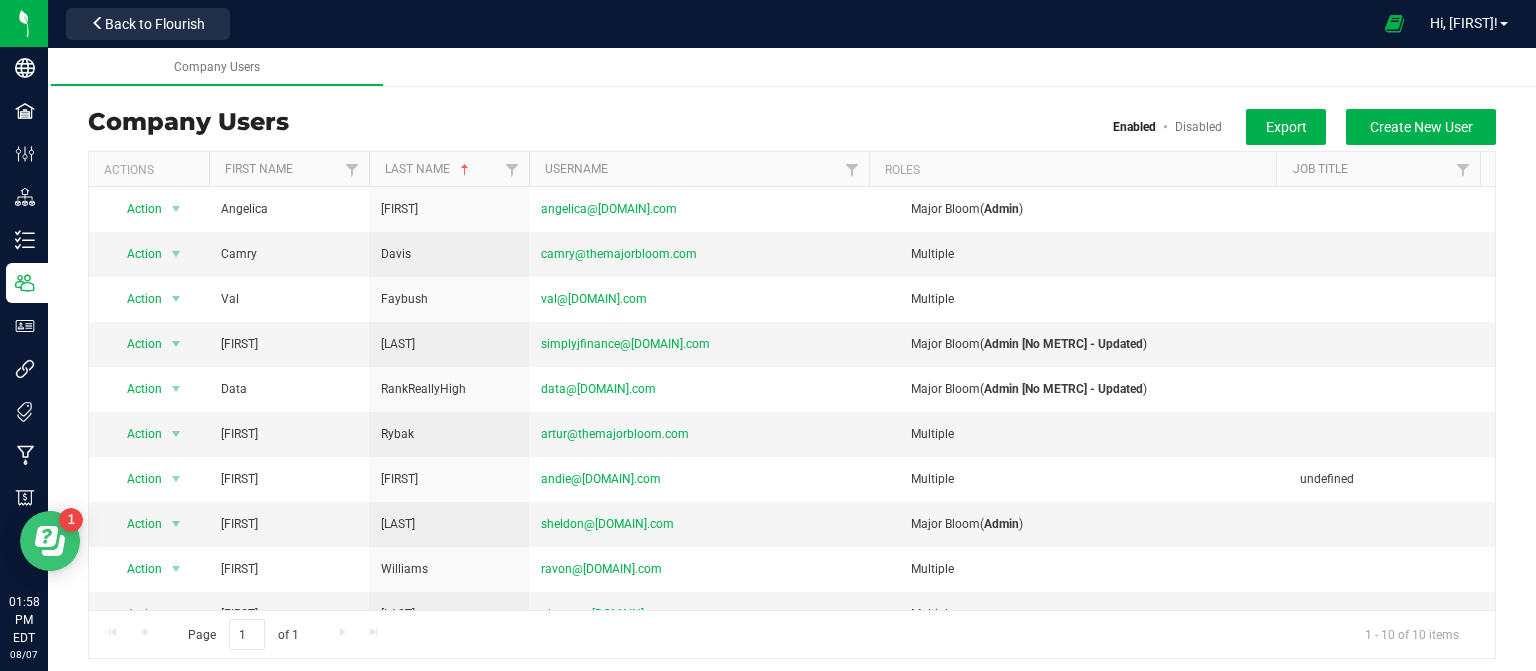 click 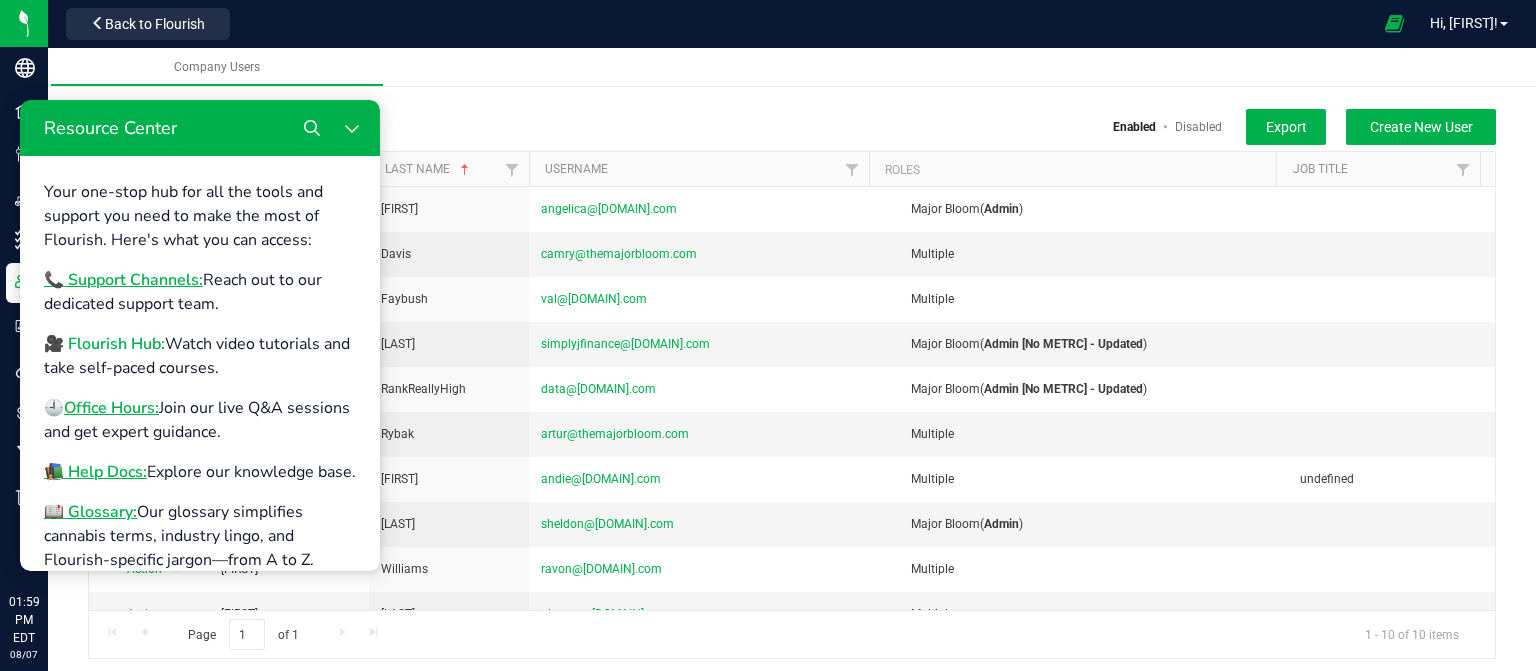 click on "🎥 Flourish Hub:" at bounding box center (104, 344) 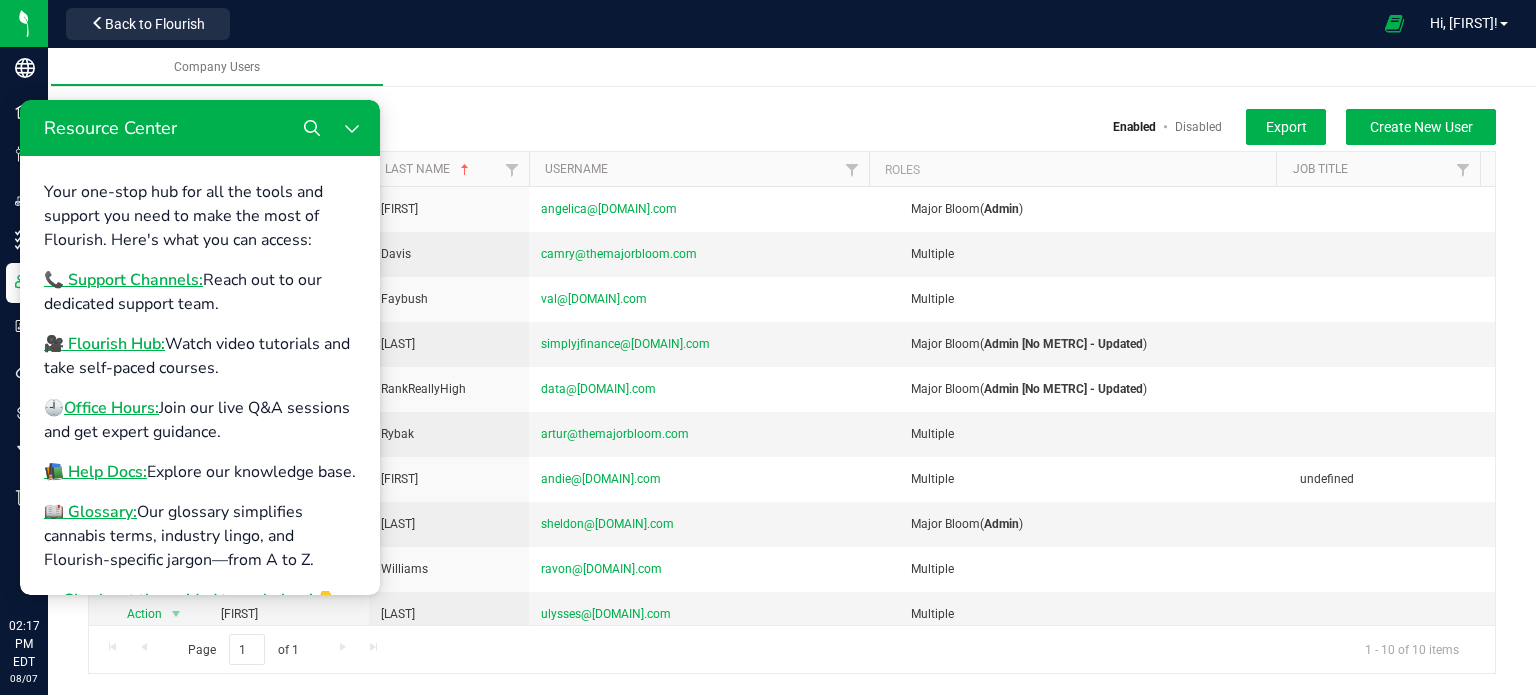 click on "Company Users" at bounding box center (818, 67) 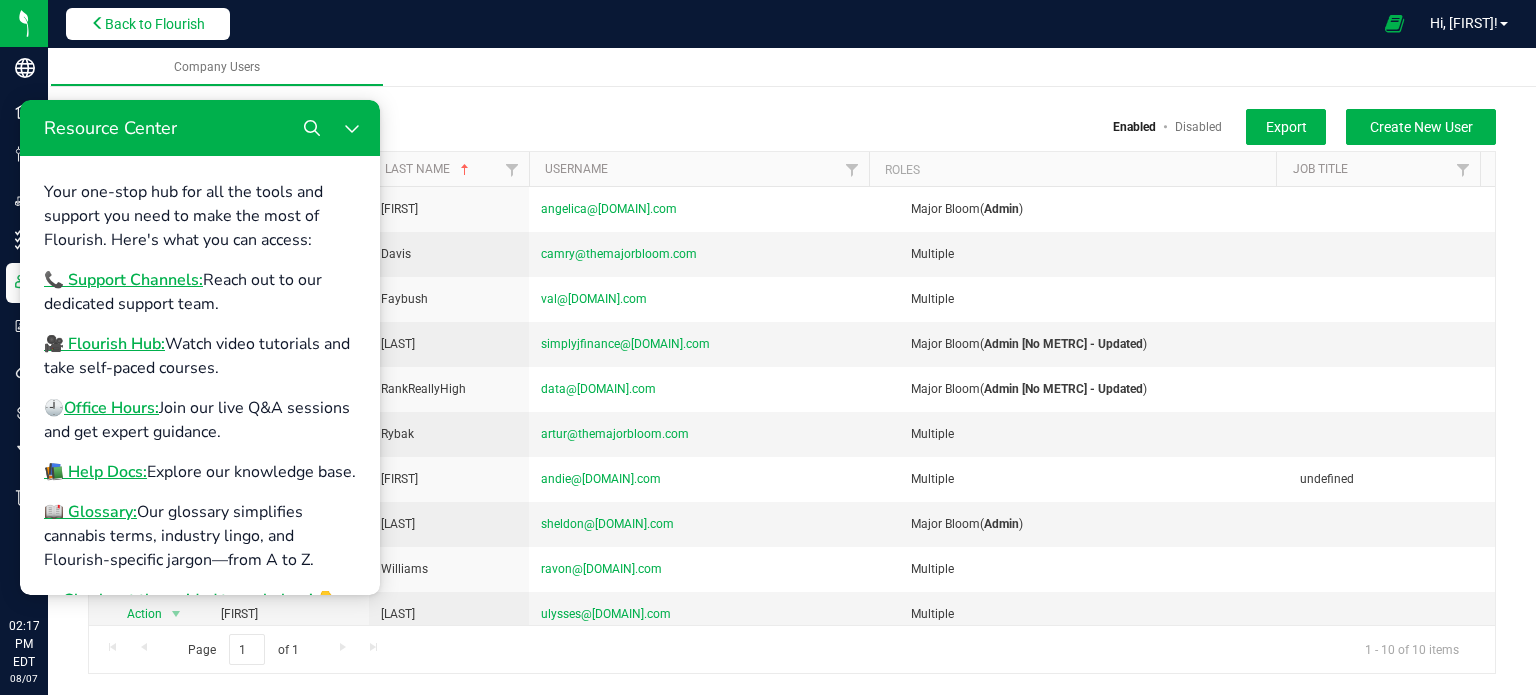 click on "Back to Flourish" at bounding box center [155, 24] 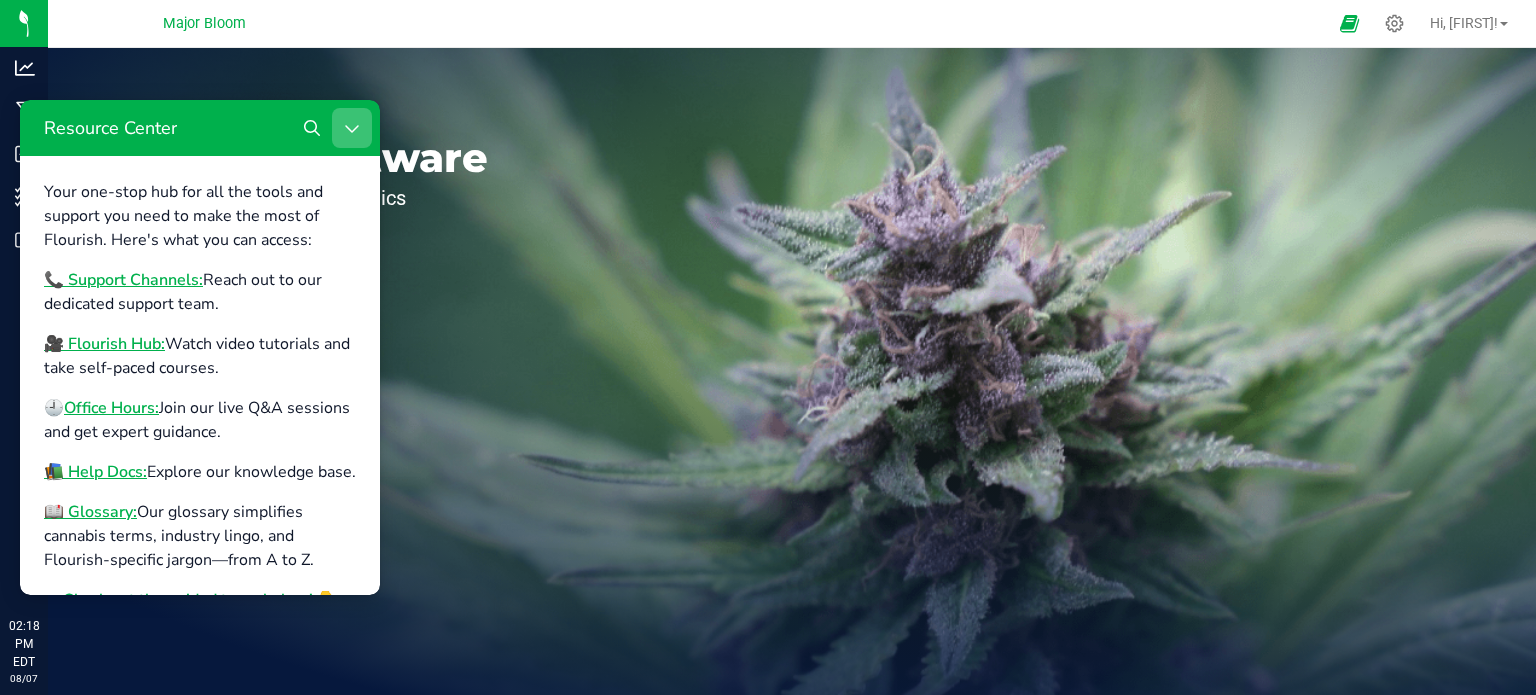 click at bounding box center (352, 128) 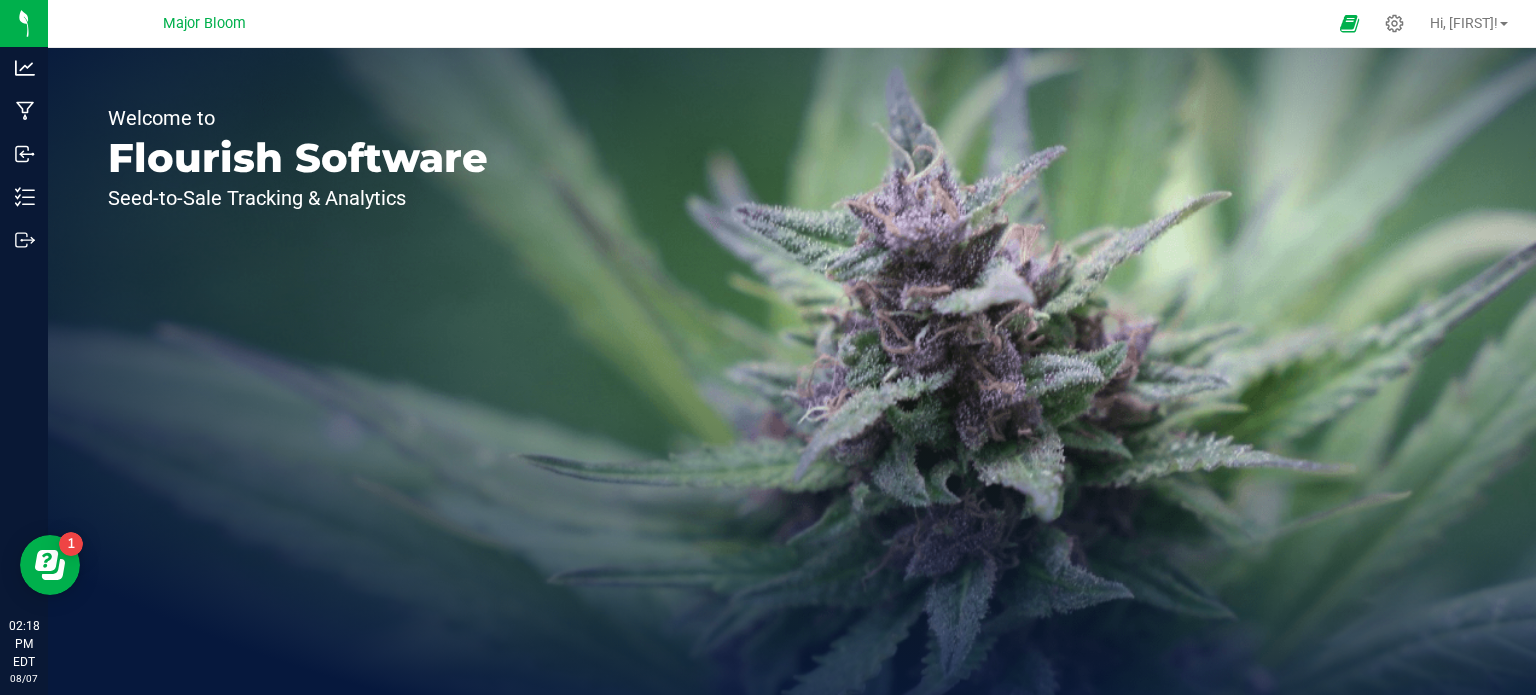 scroll, scrollTop: 0, scrollLeft: 0, axis: both 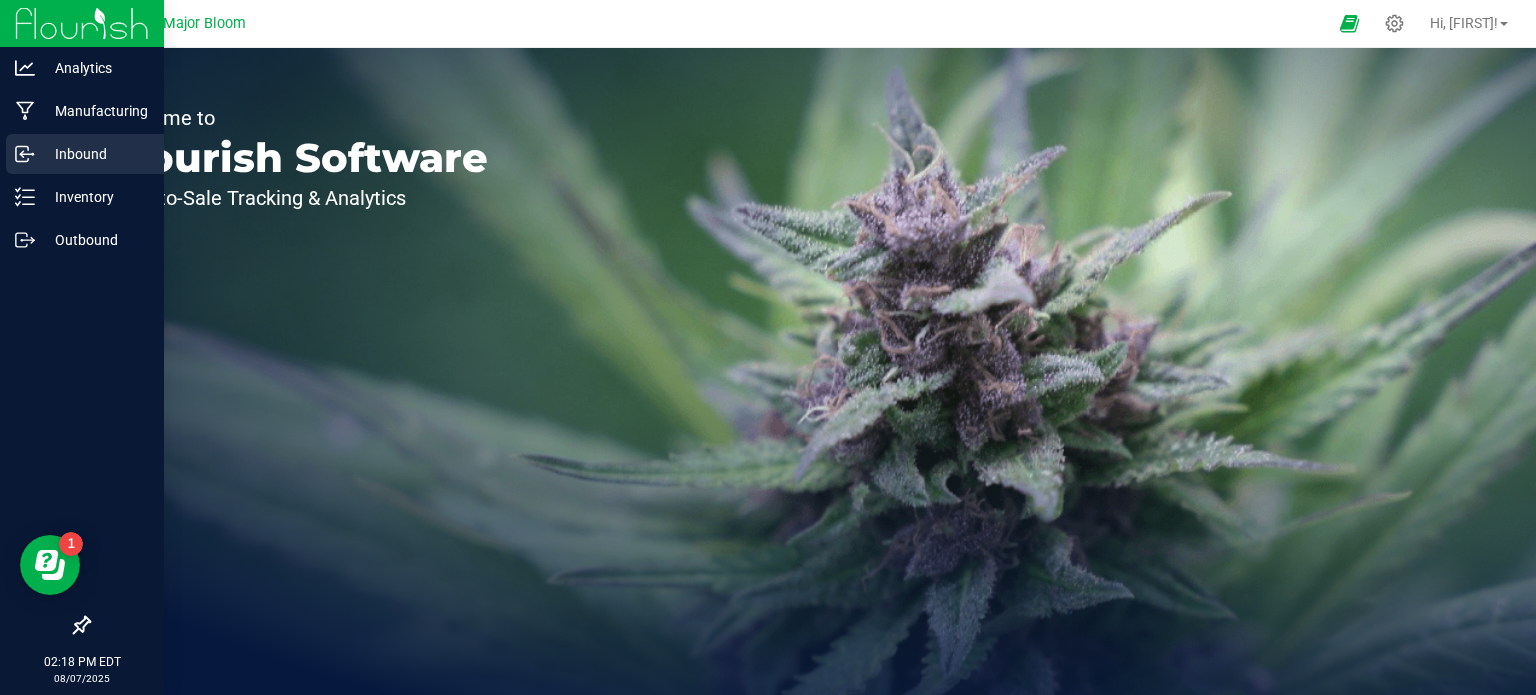 click on "Inbound" at bounding box center [95, 154] 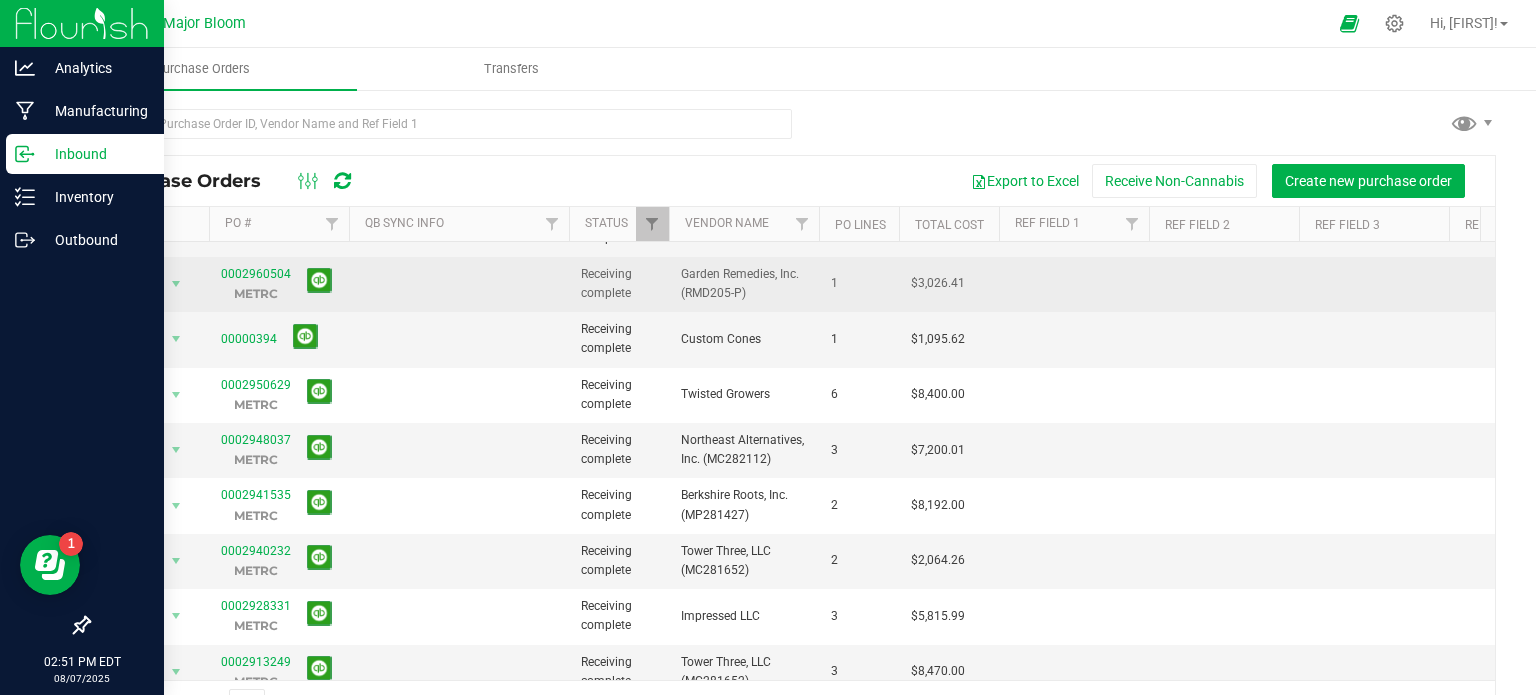 scroll, scrollTop: 0, scrollLeft: 0, axis: both 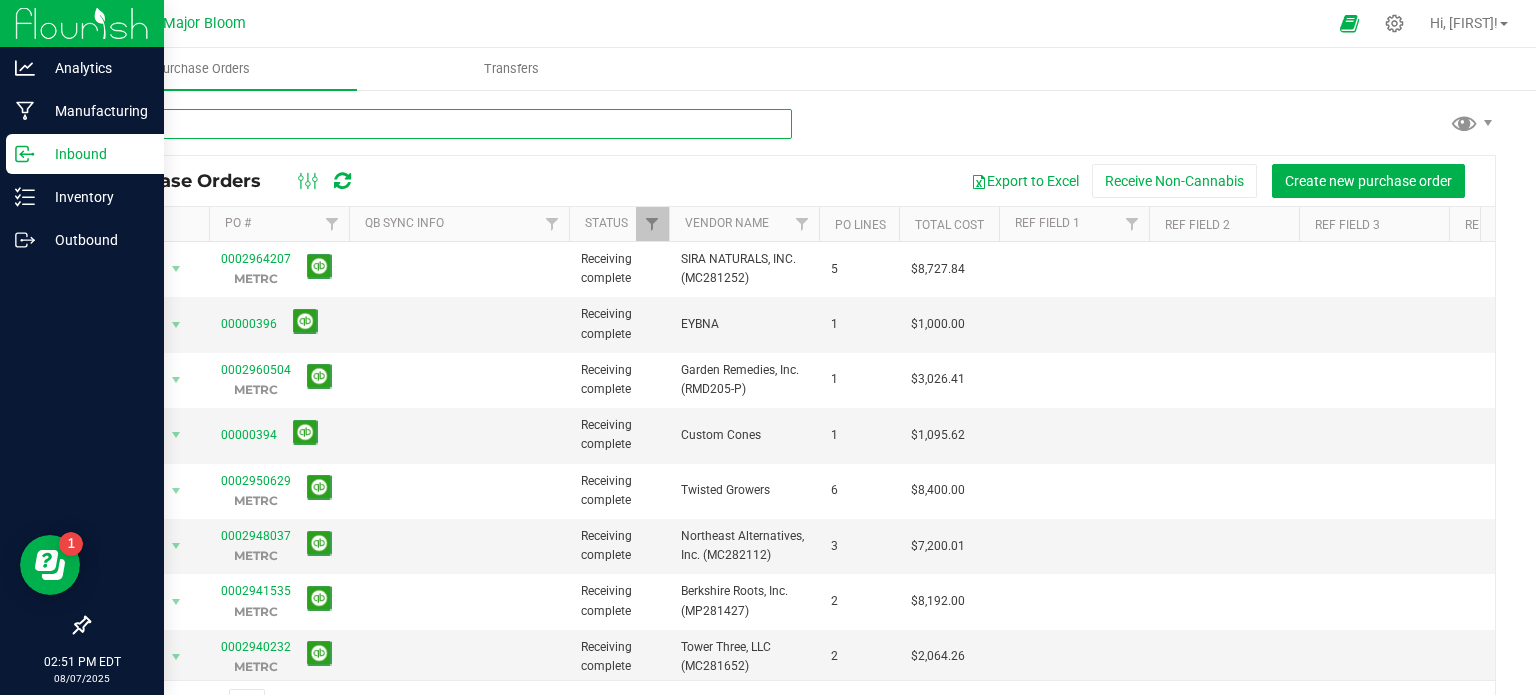 click at bounding box center [440, 124] 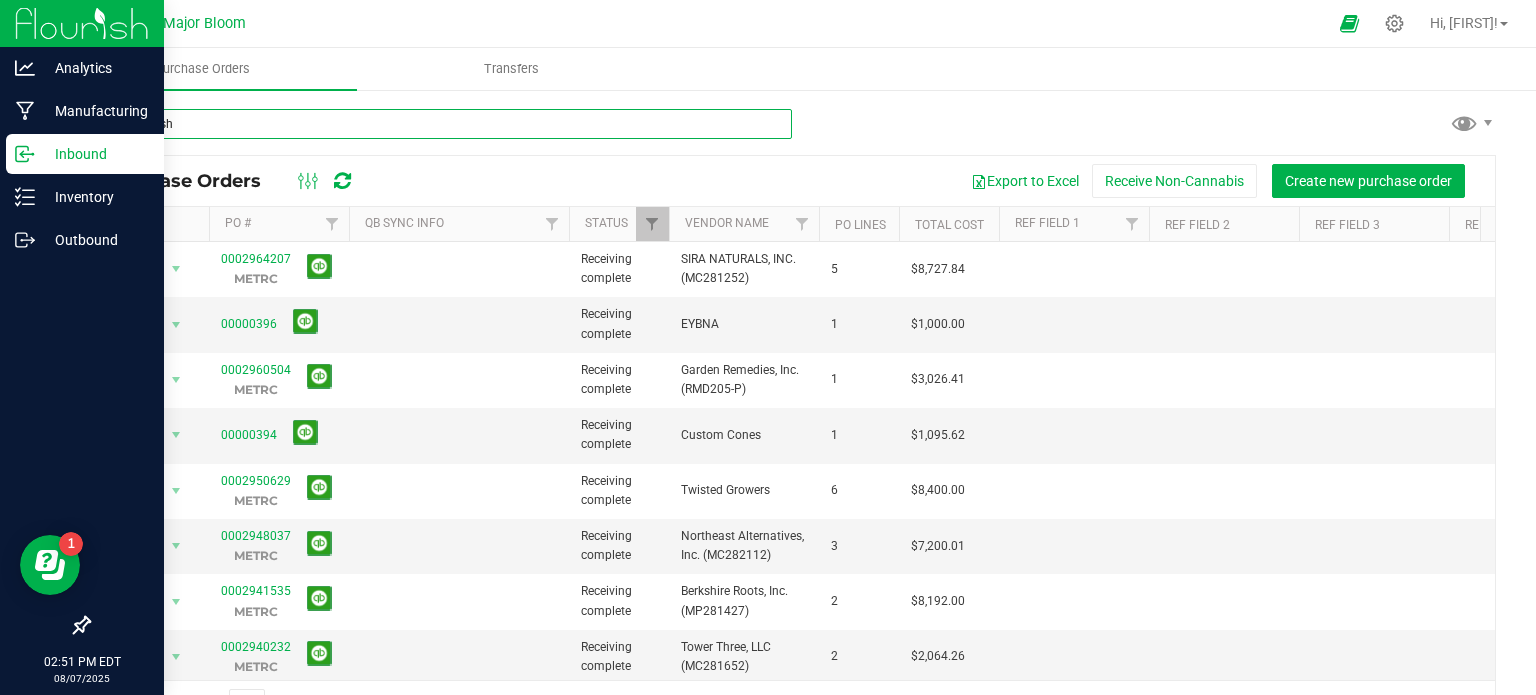 type on "greenrush" 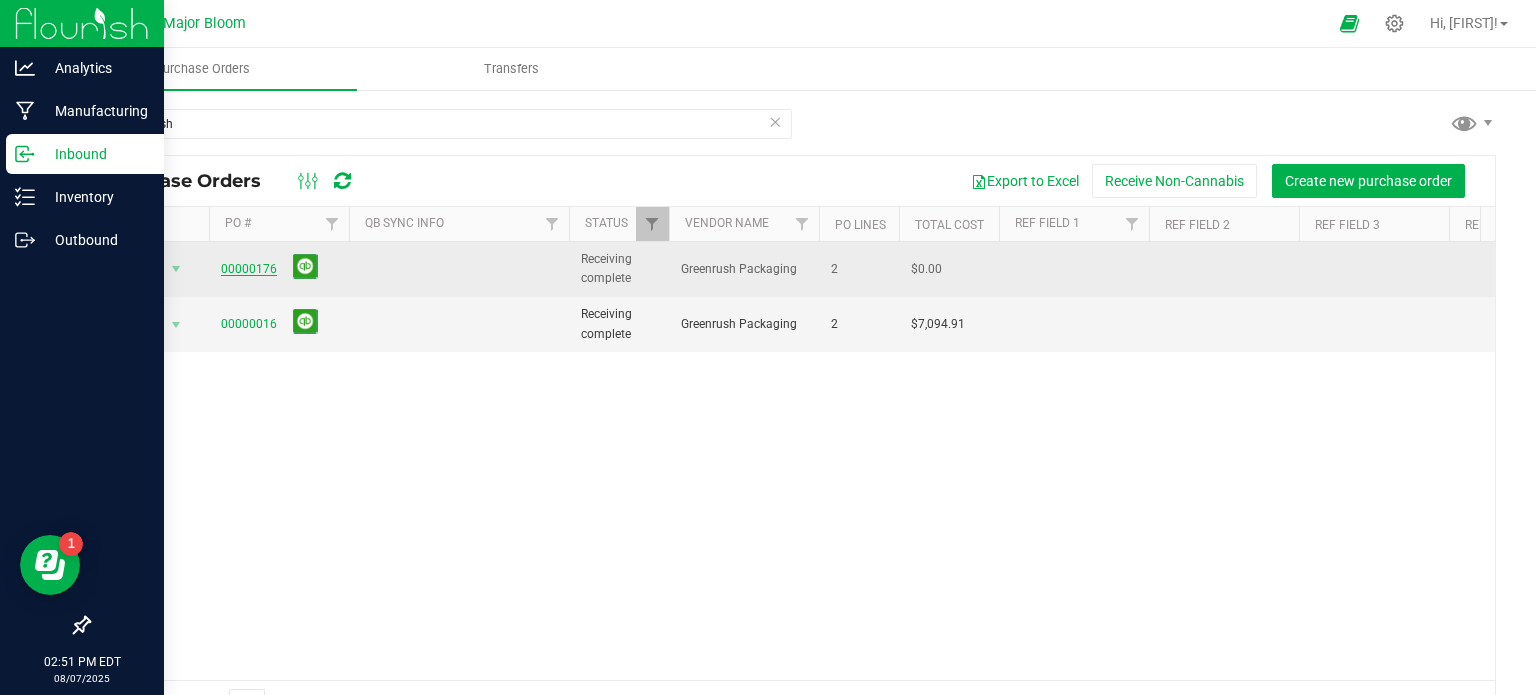 click on "00000176" at bounding box center (249, 269) 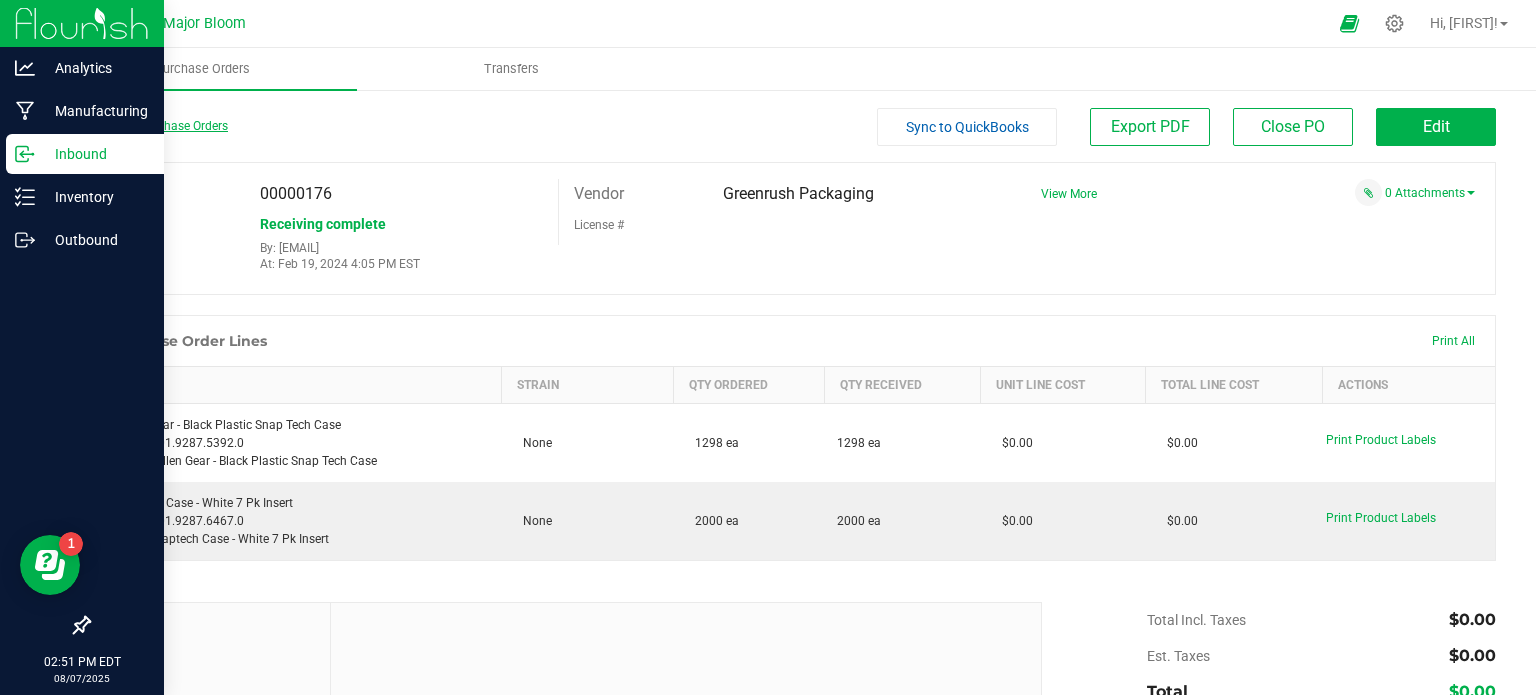 click on "Back to Purchase Orders" at bounding box center [158, 126] 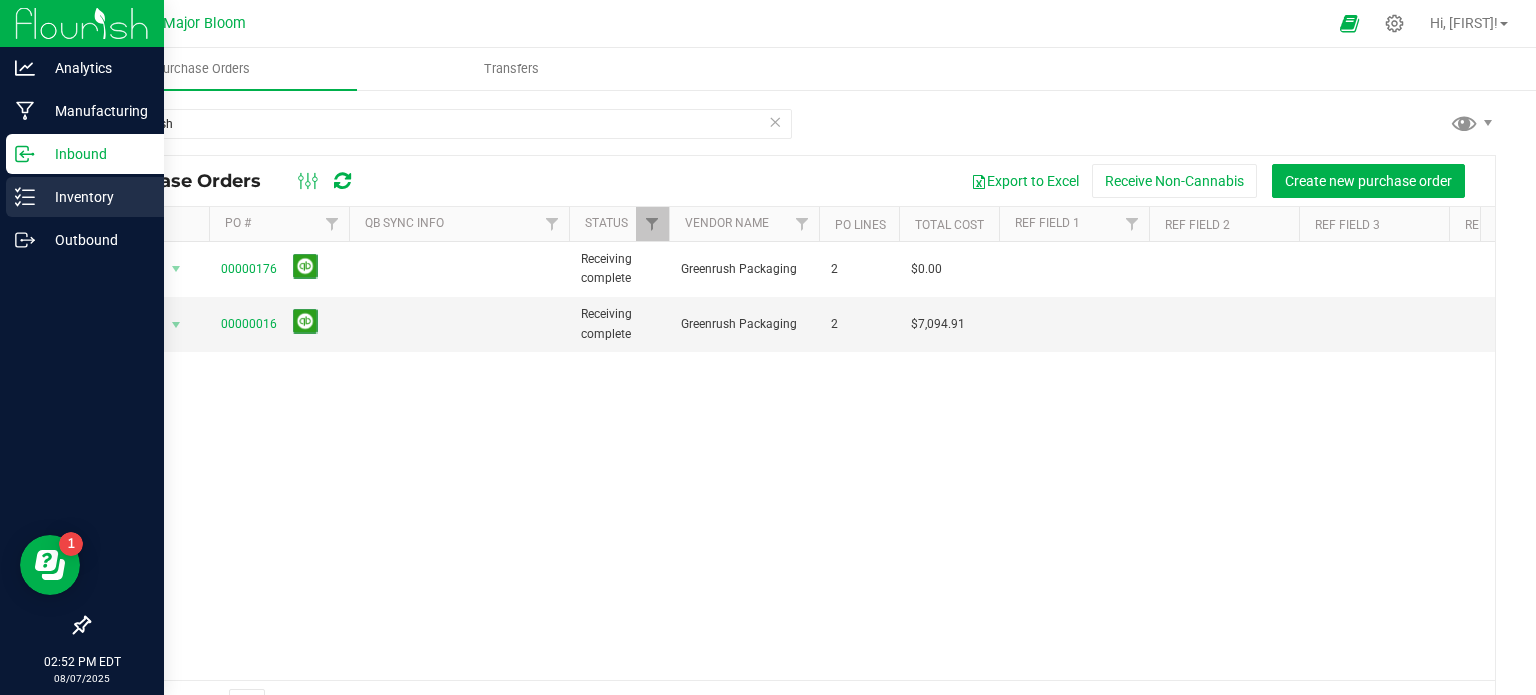 click on "Inventory" at bounding box center [95, 197] 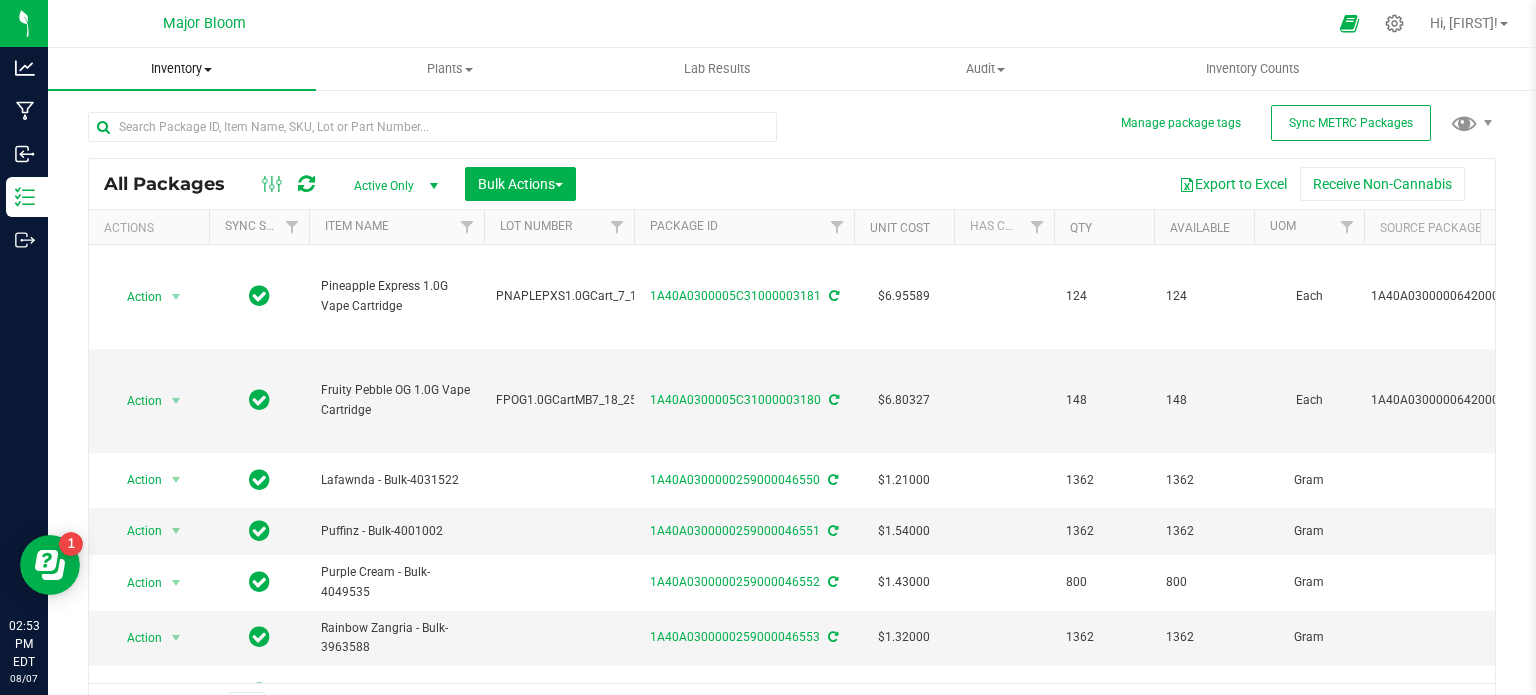 click at bounding box center (208, 70) 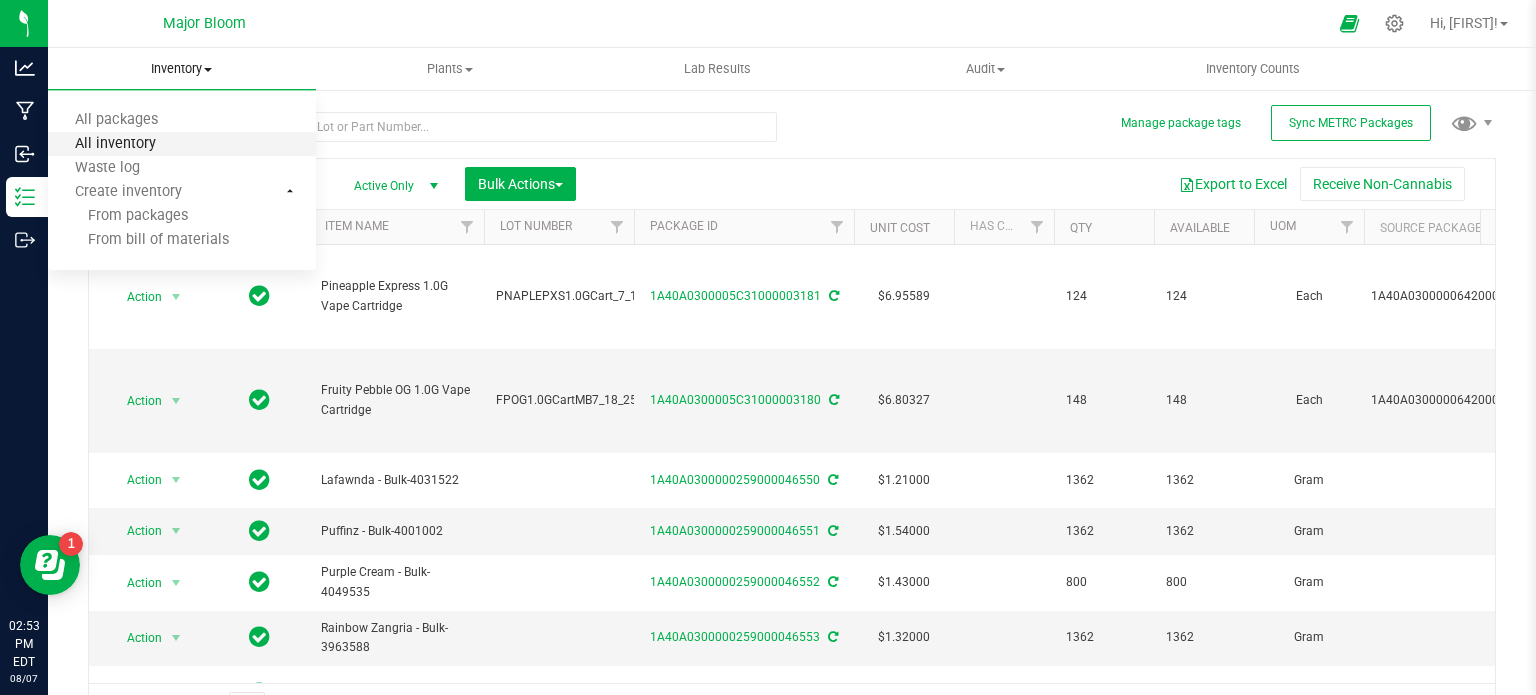 click on "All inventory" at bounding box center (115, 144) 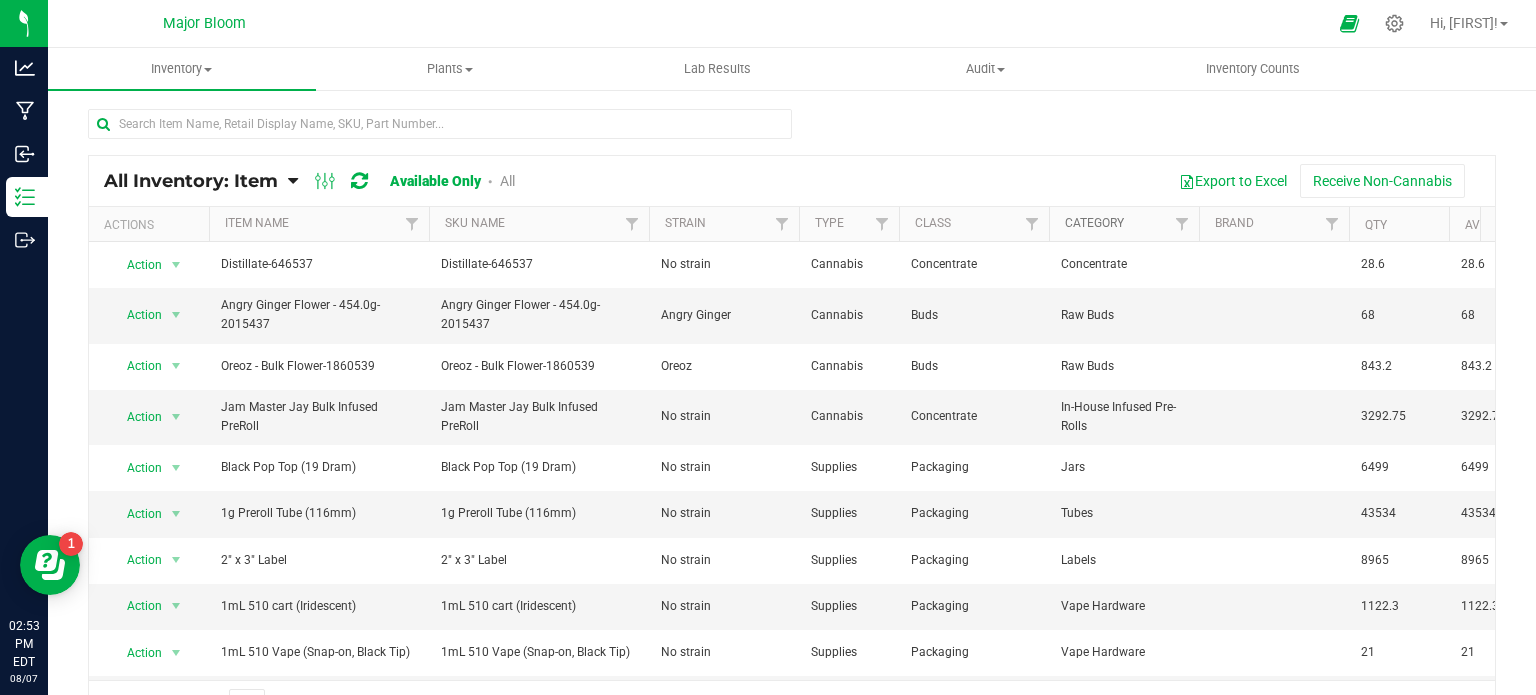 click on "Category" at bounding box center [1094, 223] 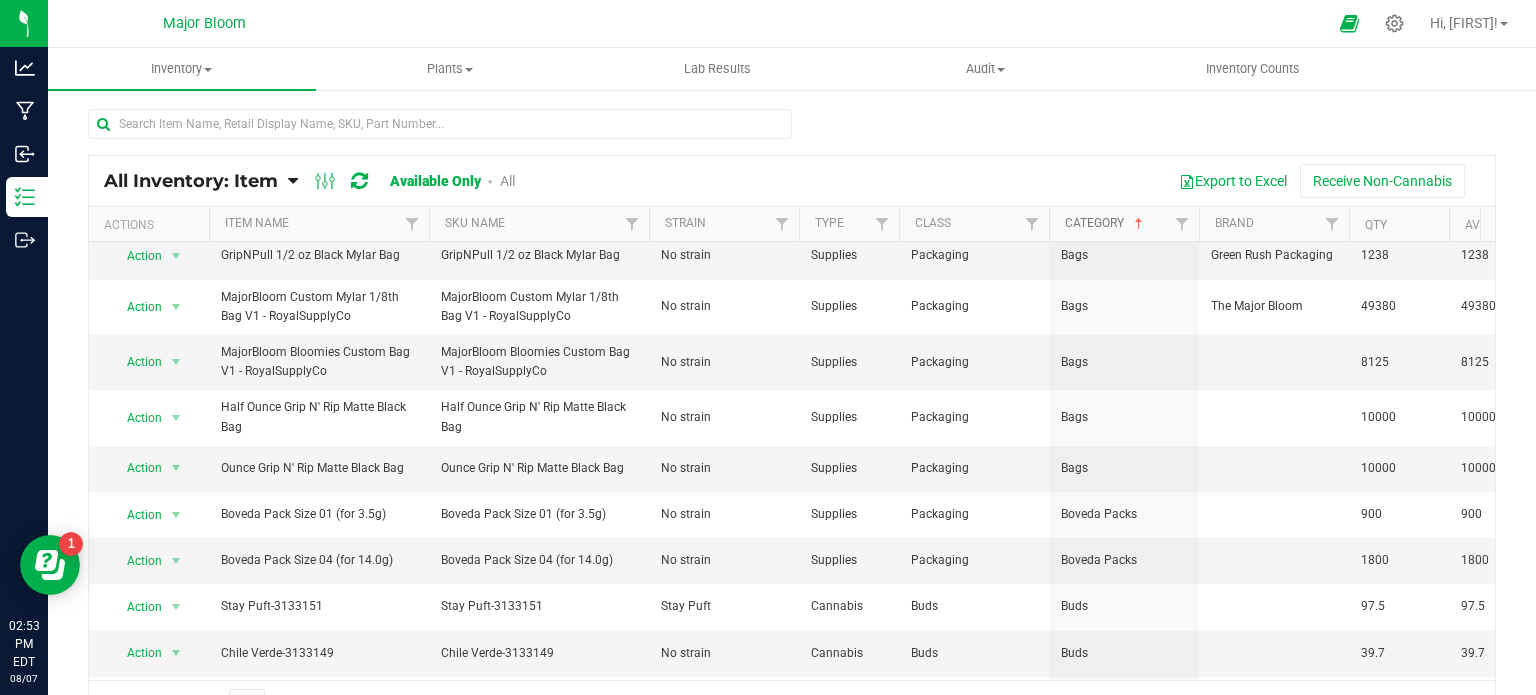 scroll, scrollTop: 560, scrollLeft: 0, axis: vertical 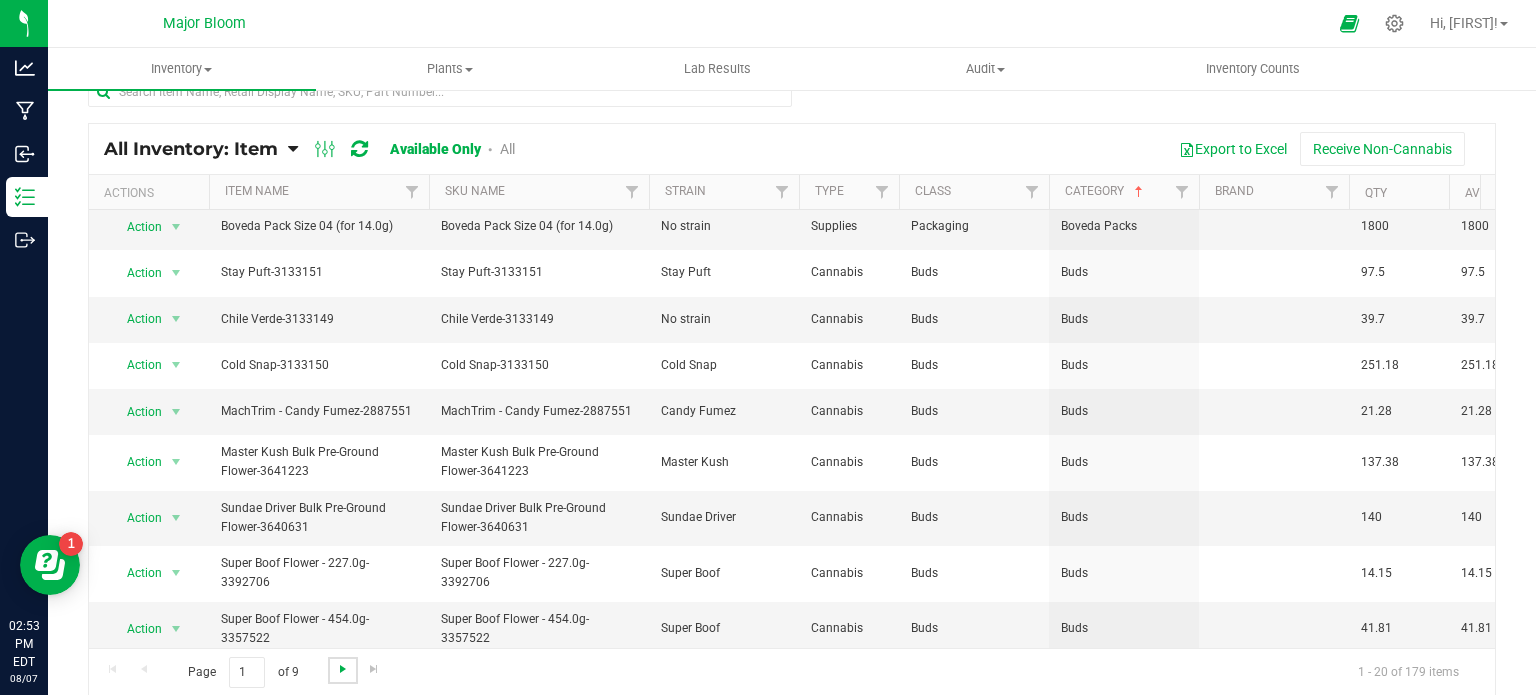 click at bounding box center (343, 669) 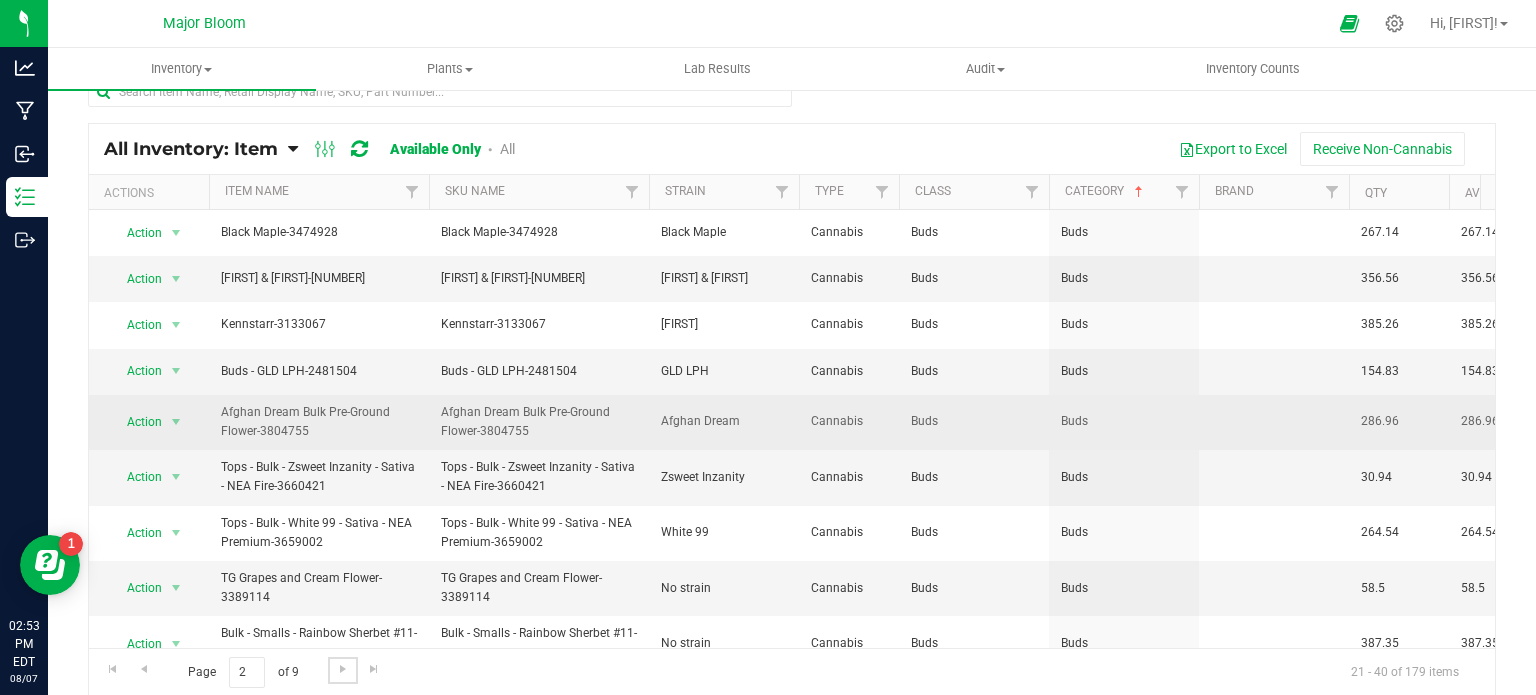 scroll, scrollTop: 607, scrollLeft: 0, axis: vertical 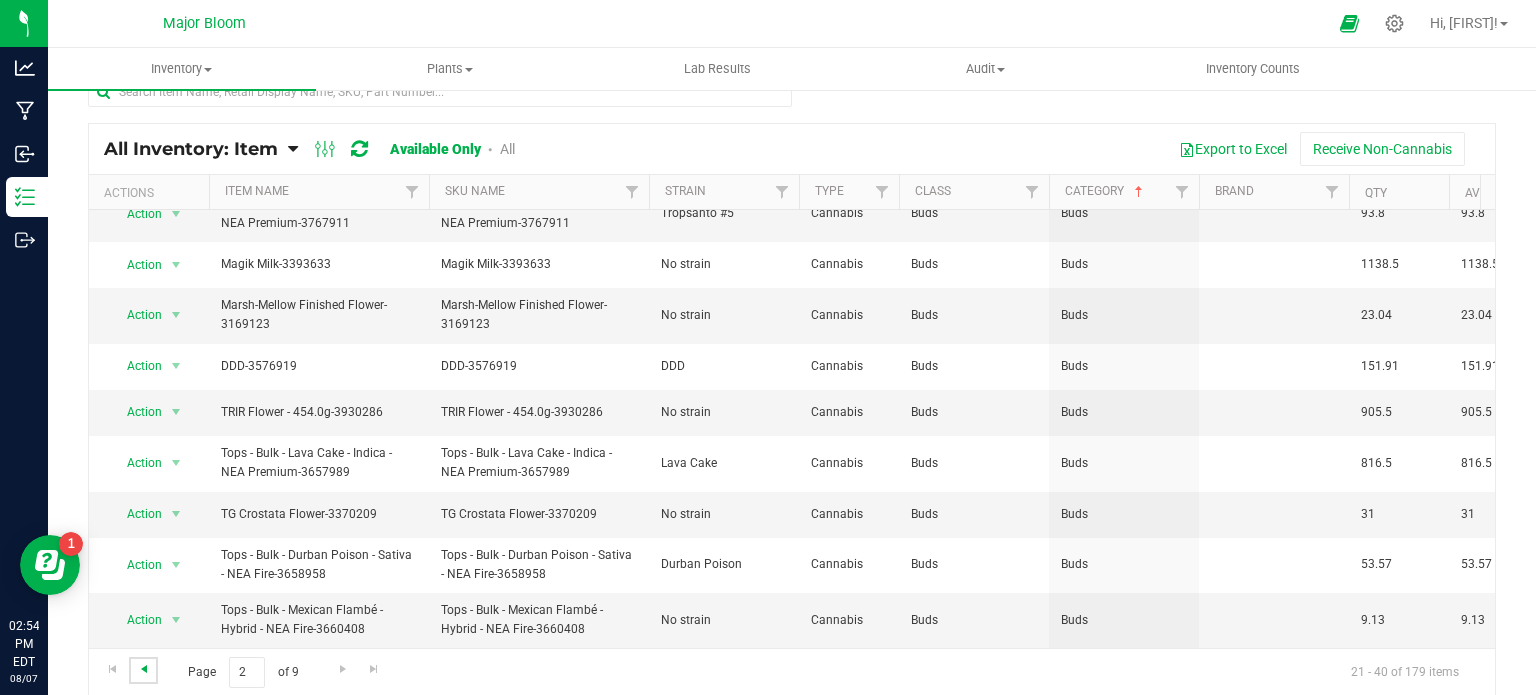 click at bounding box center (144, 669) 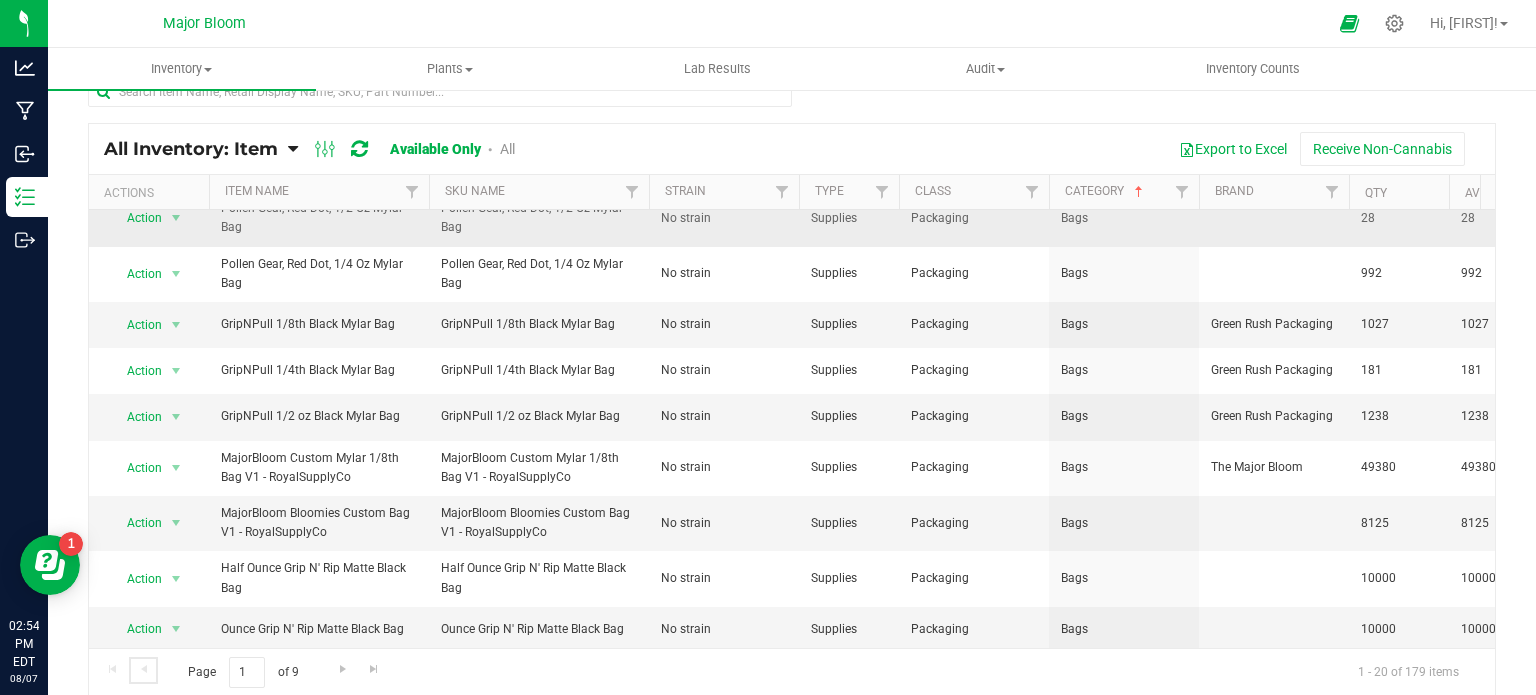scroll, scrollTop: 0, scrollLeft: 0, axis: both 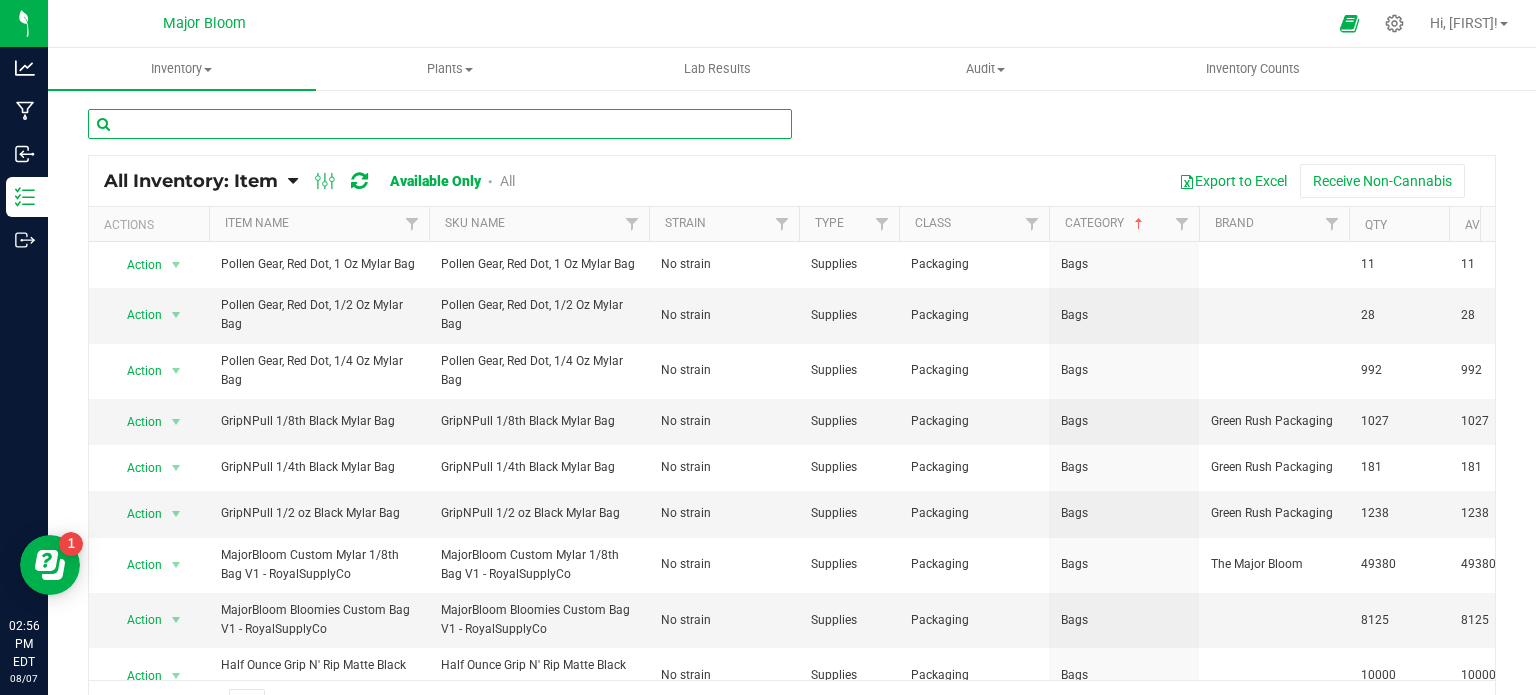 click at bounding box center [440, 124] 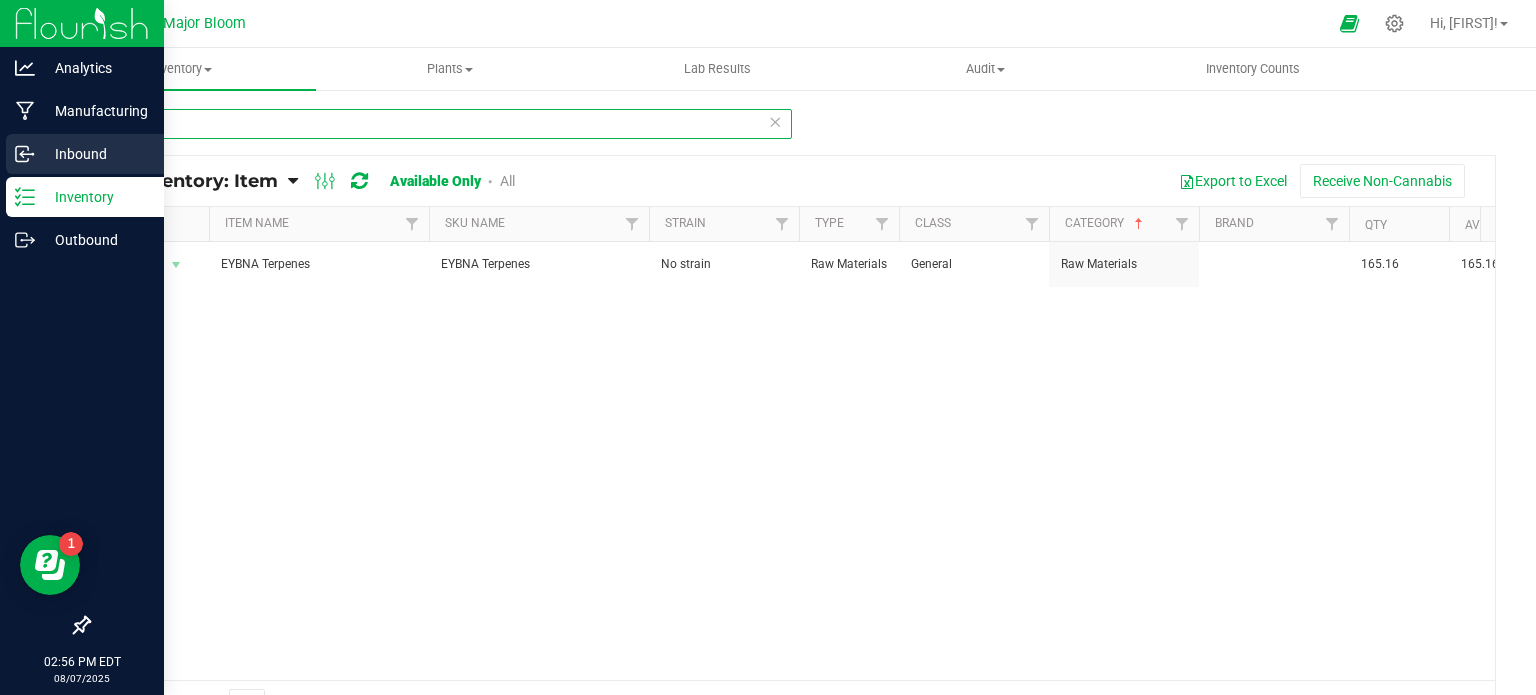 type on "eybna" 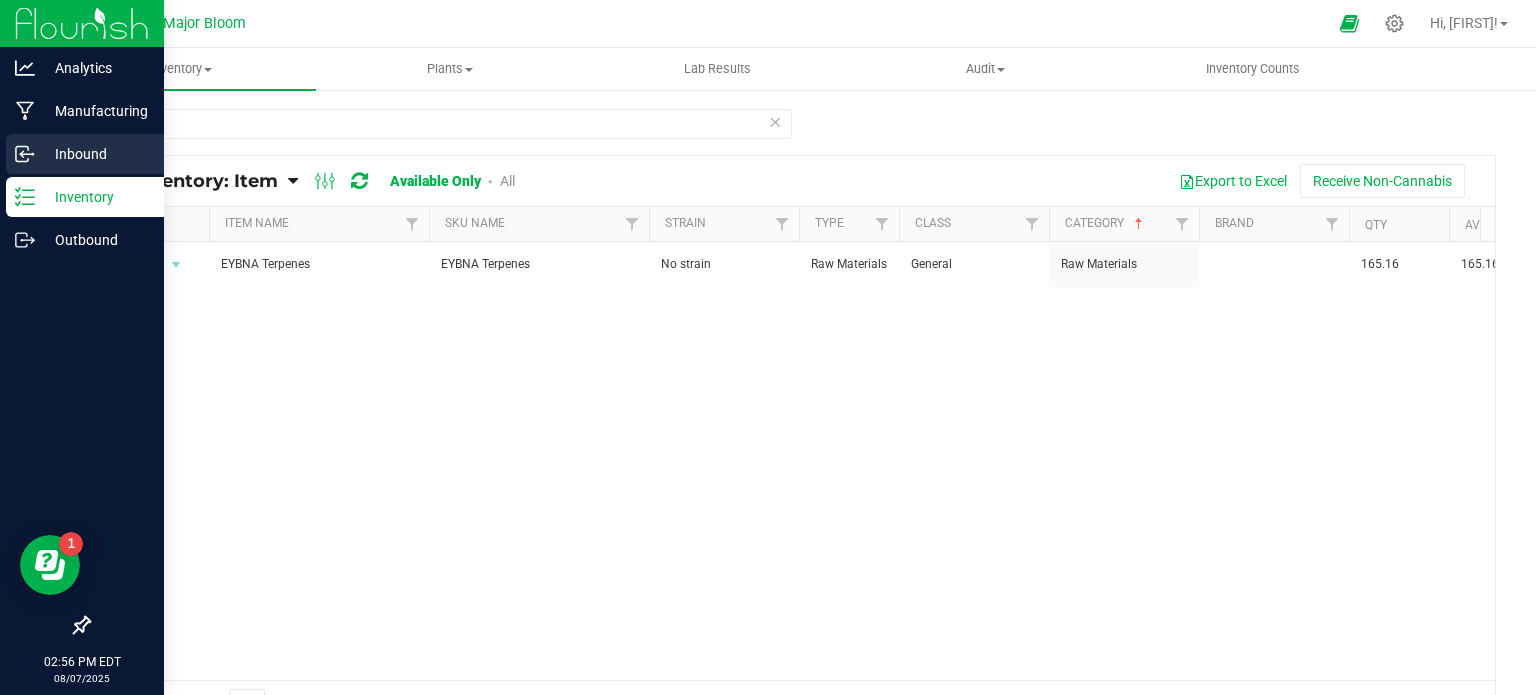 click on "Inbound" at bounding box center (95, 154) 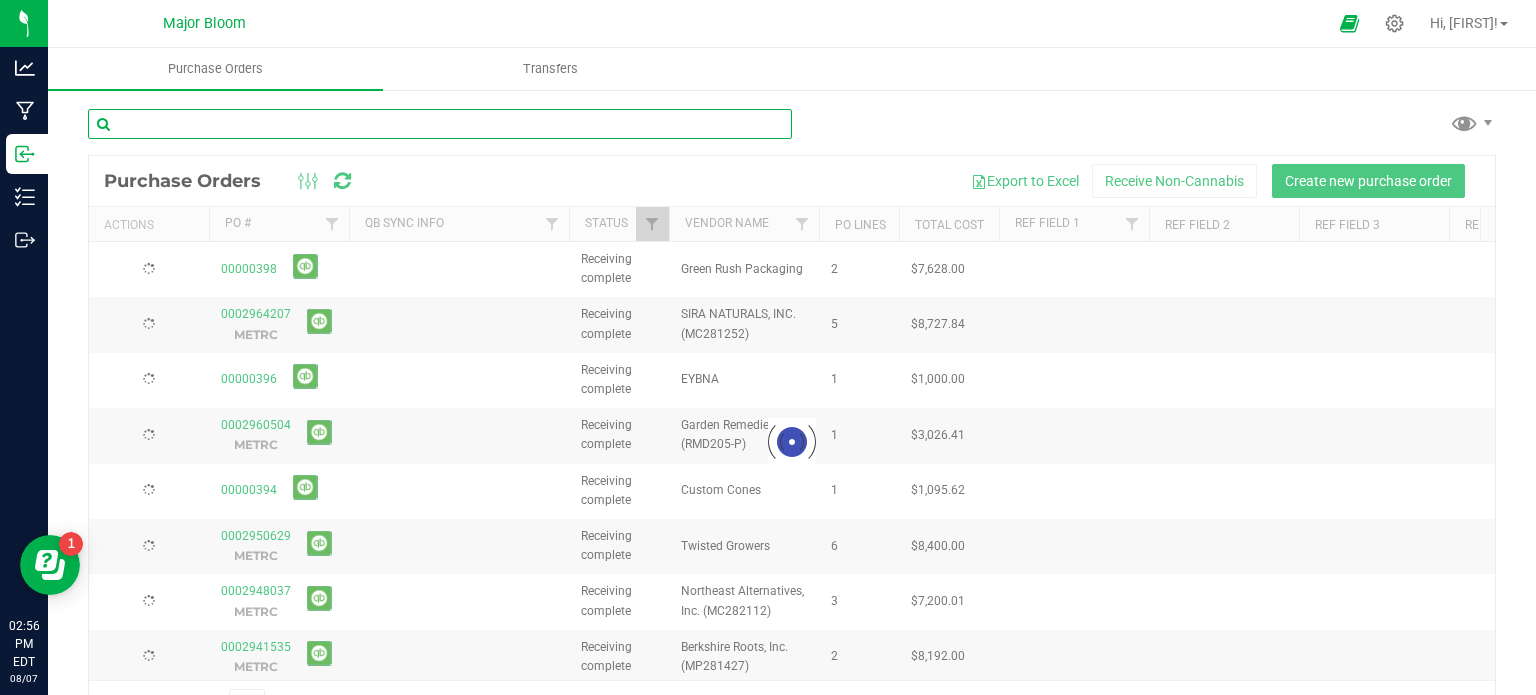 click at bounding box center (440, 124) 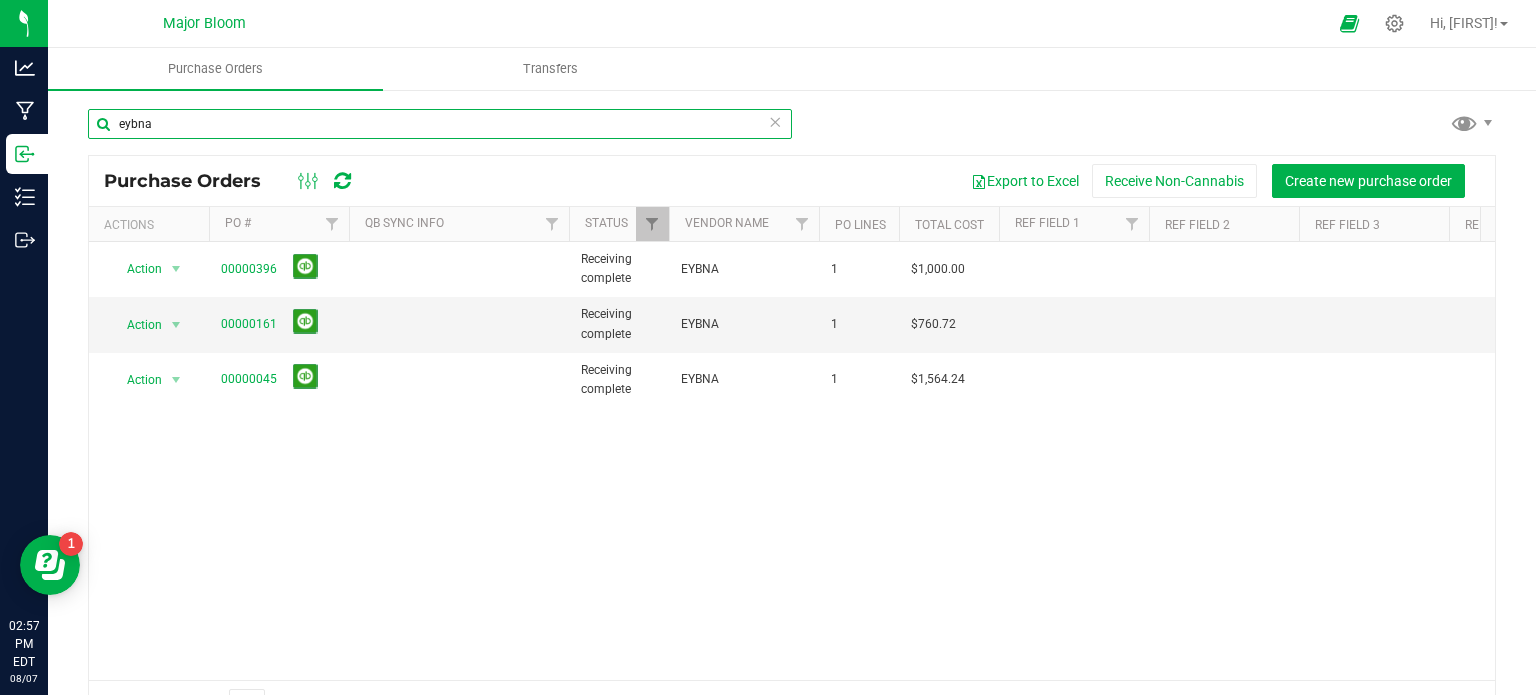 scroll, scrollTop: 0, scrollLeft: 409, axis: horizontal 